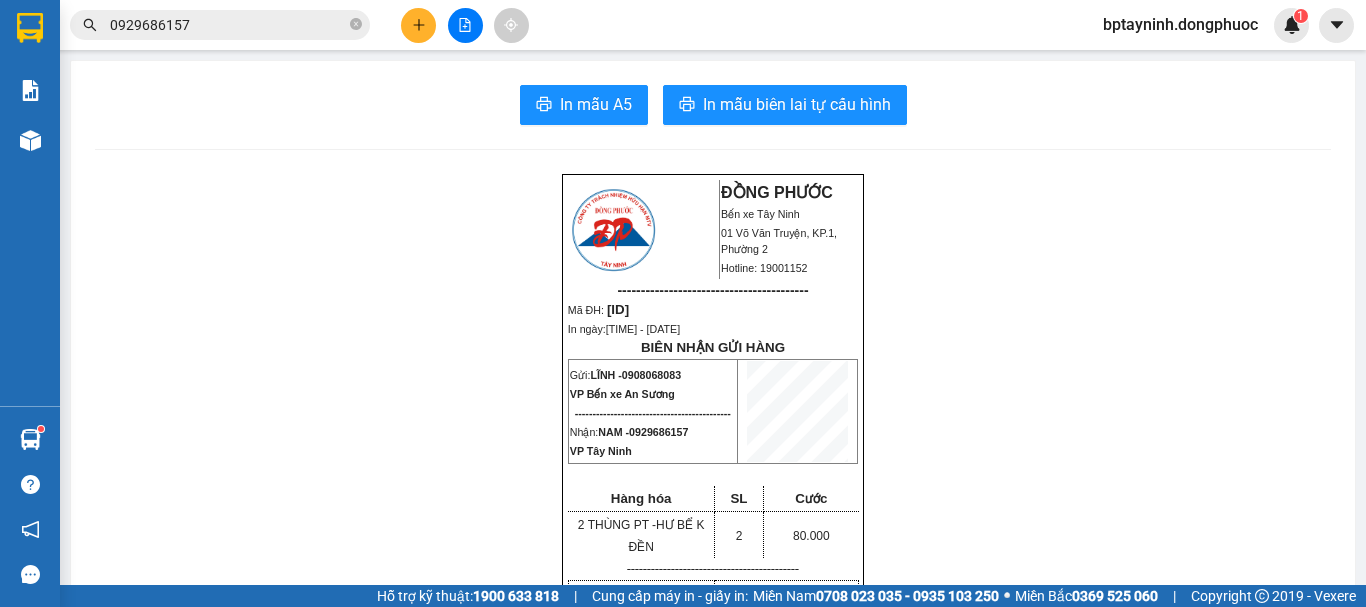 scroll, scrollTop: 0, scrollLeft: 0, axis: both 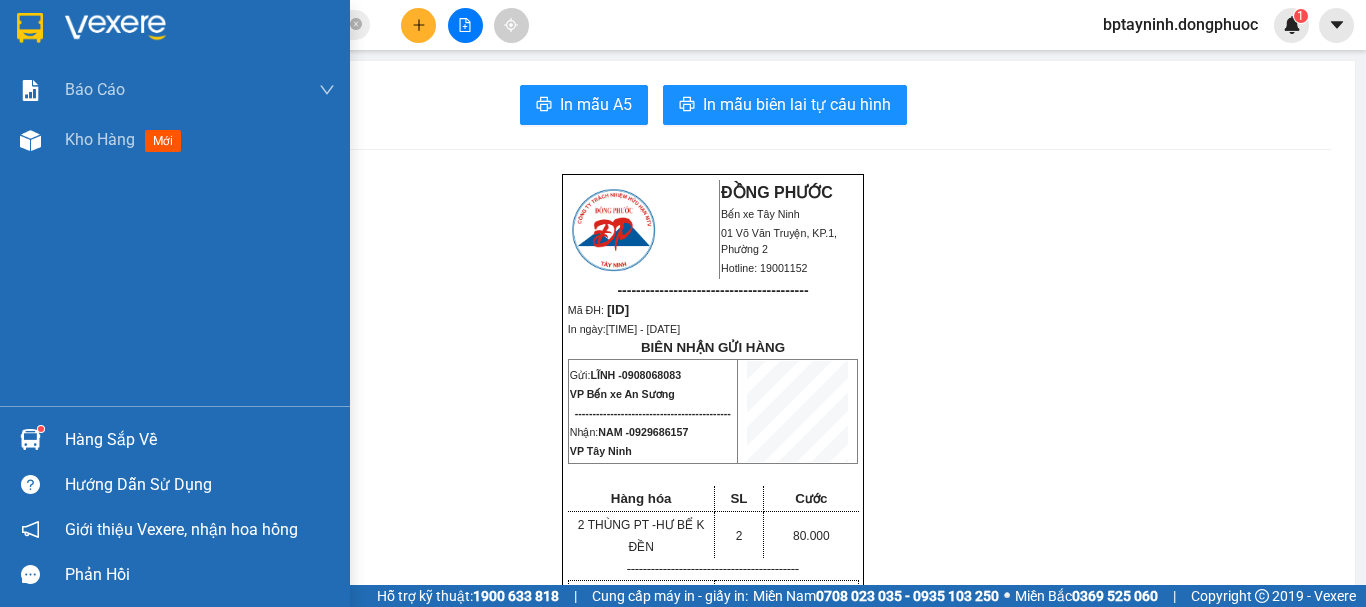 drag, startPoint x: 98, startPoint y: 468, endPoint x: 98, endPoint y: 456, distance: 12 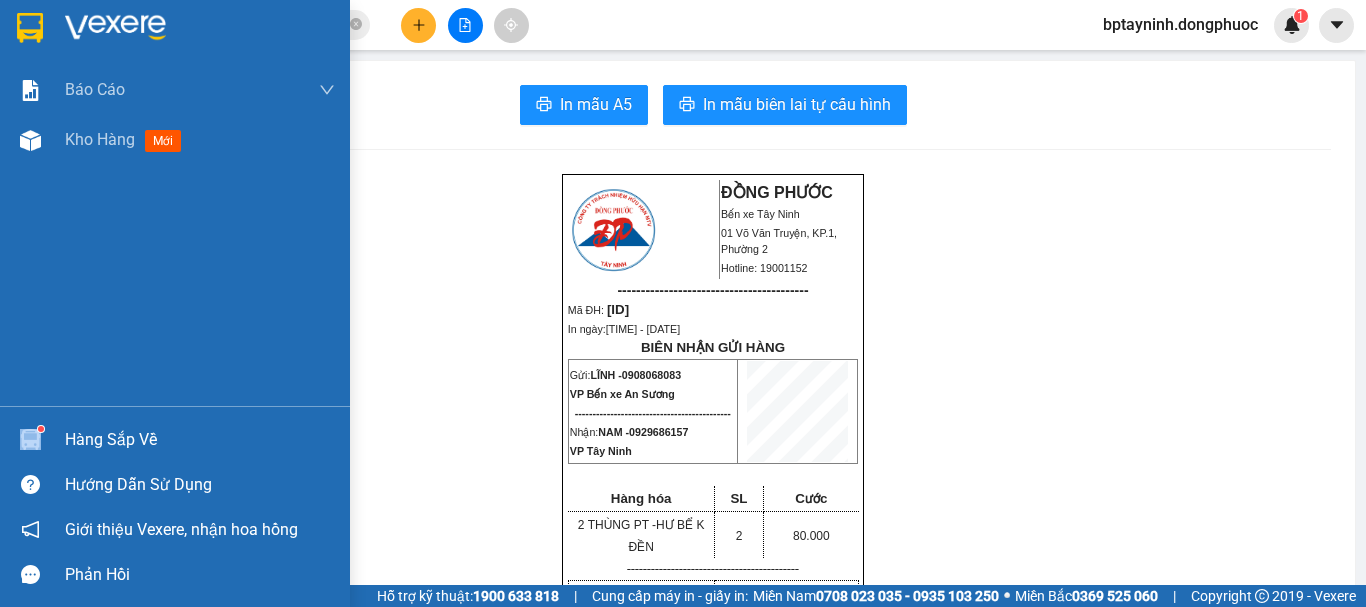 click on "Hàng sắp về" at bounding box center [200, 440] 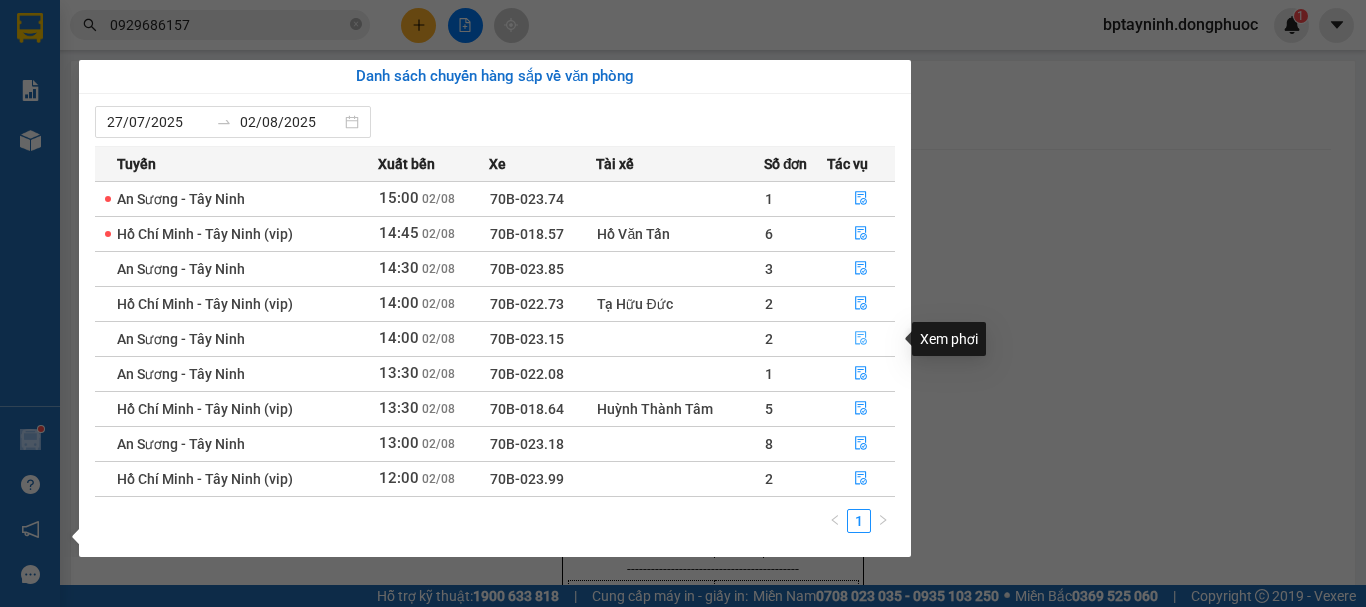 click 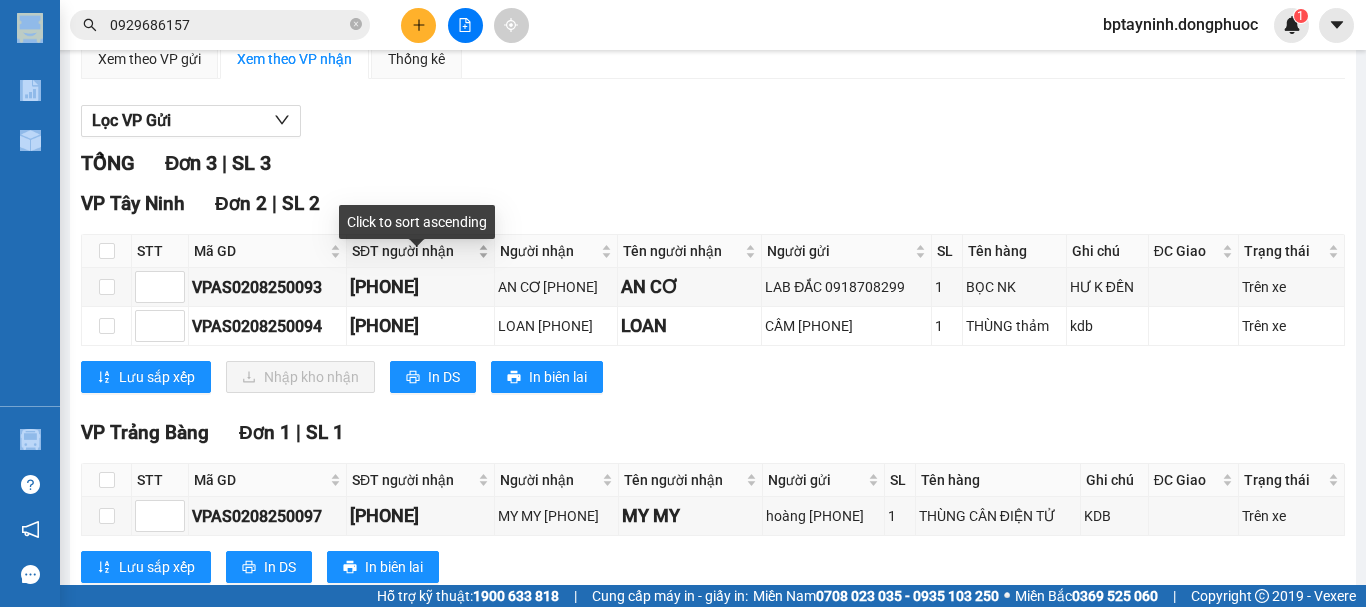 scroll, scrollTop: 238, scrollLeft: 0, axis: vertical 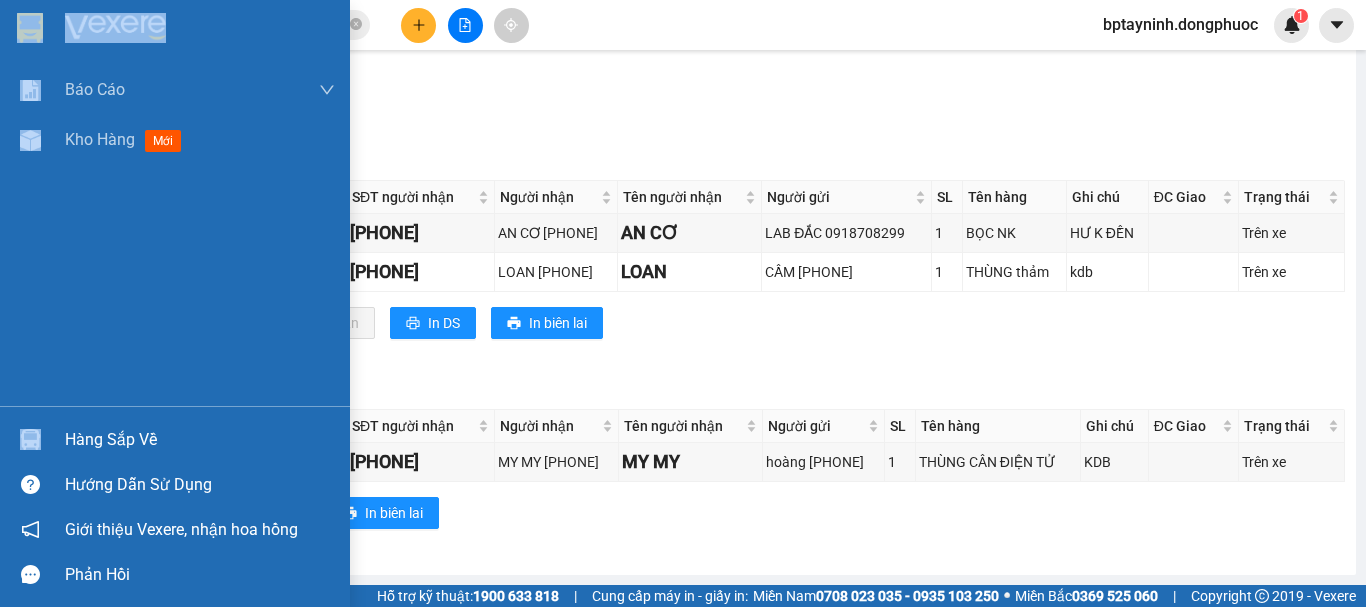 click on "Hàng sắp về" at bounding box center (175, 439) 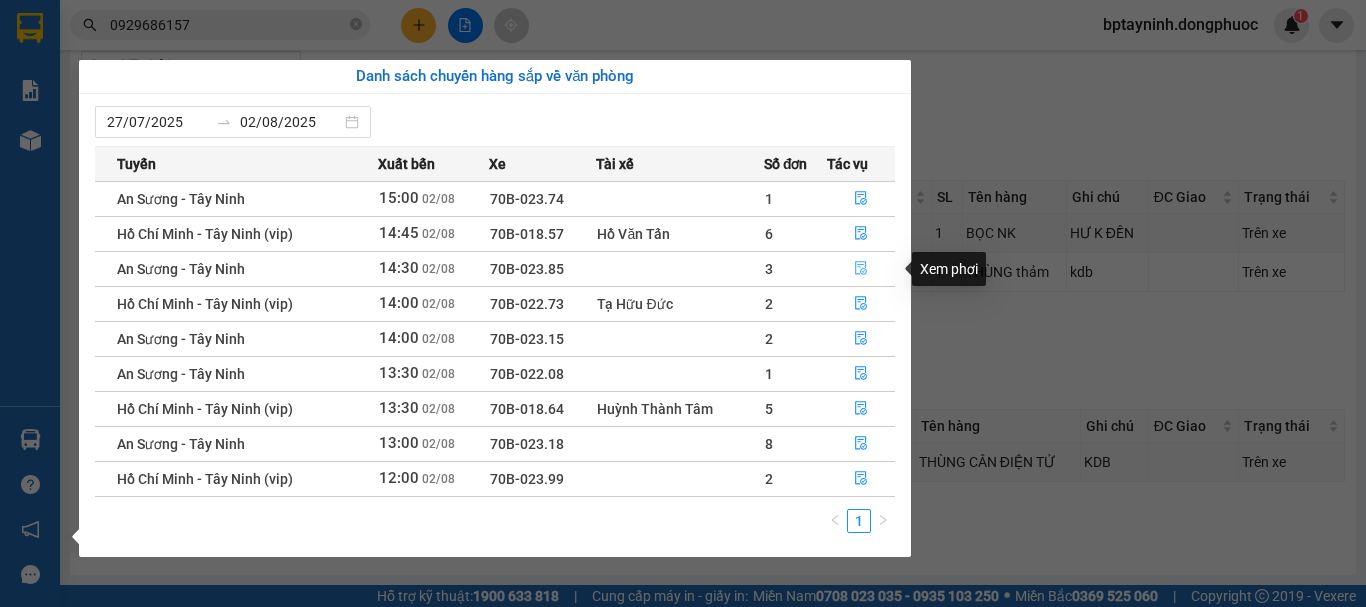 click 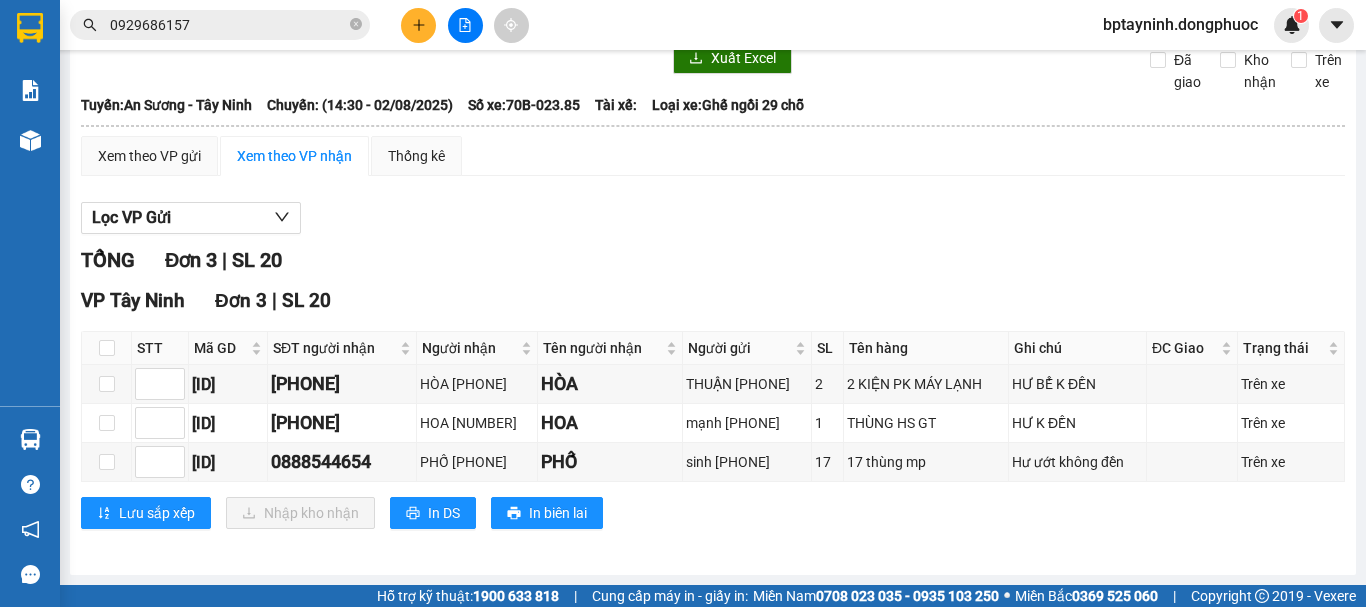 scroll, scrollTop: 87, scrollLeft: 0, axis: vertical 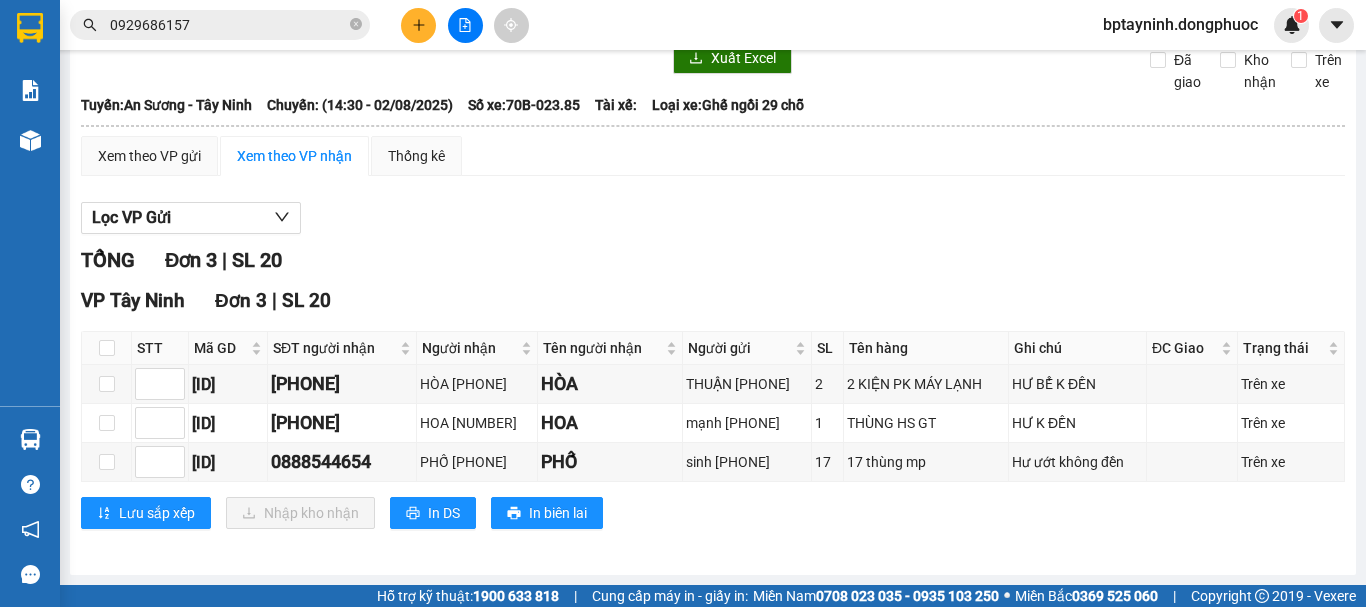 click on "0929686157" at bounding box center [228, 25] 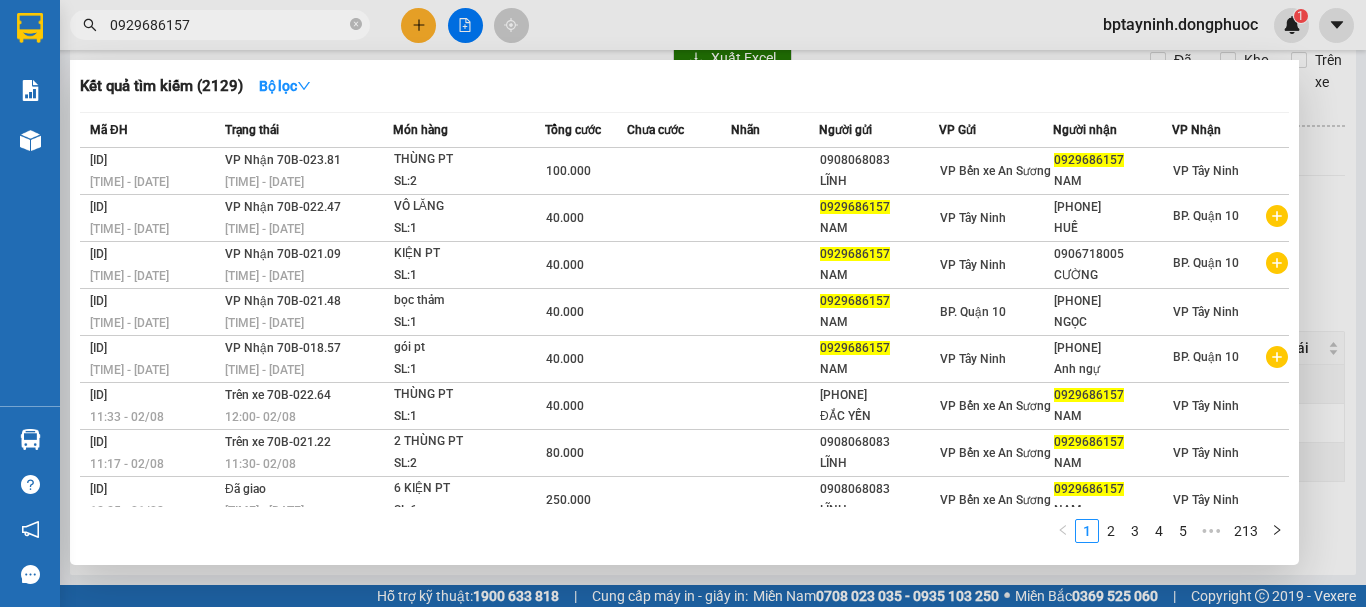 drag, startPoint x: 190, startPoint y: 20, endPoint x: 0, endPoint y: 87, distance: 201.46712 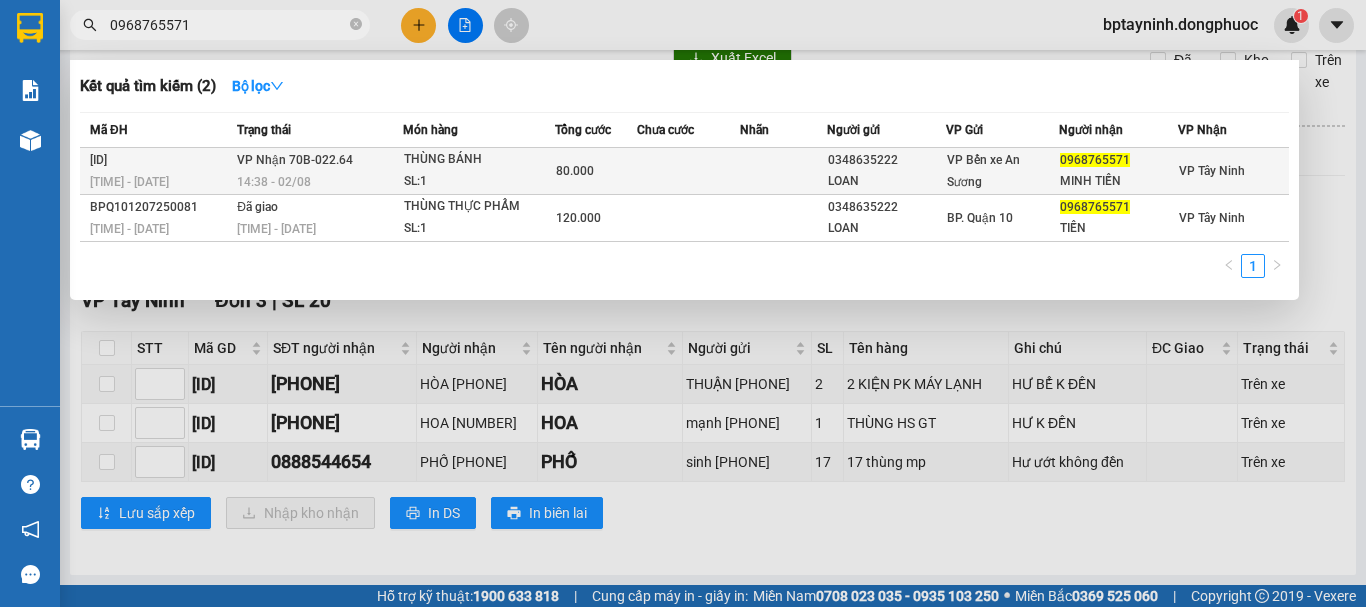 type on "0968765571" 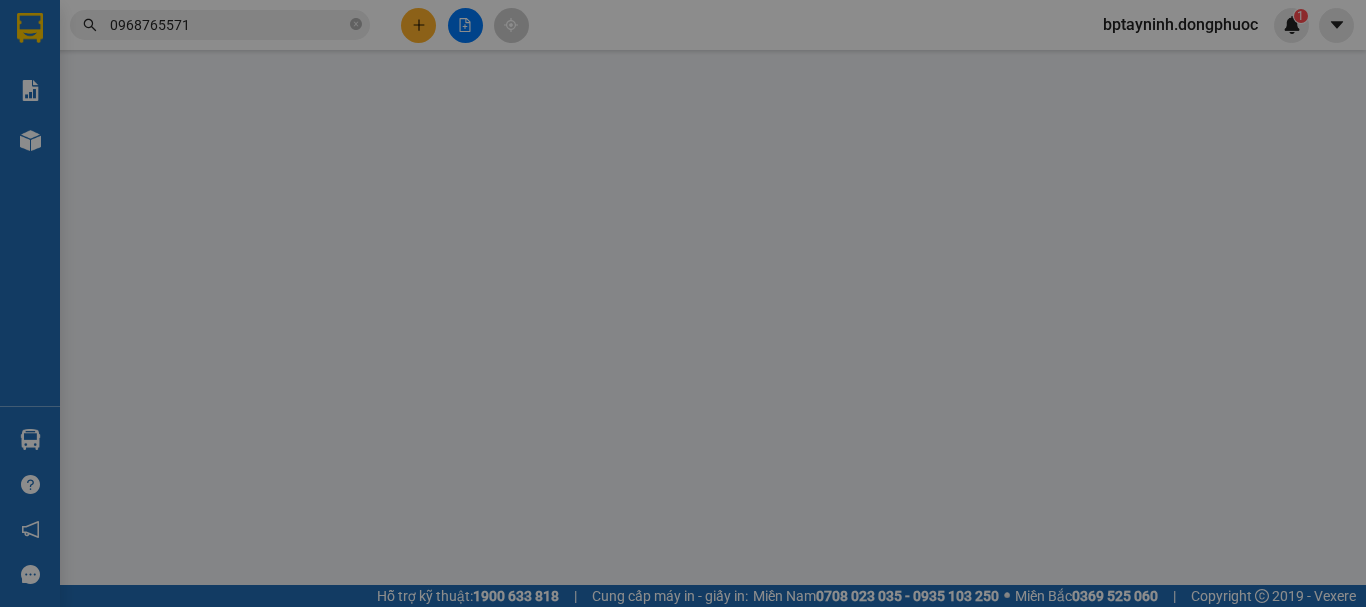 scroll, scrollTop: 0, scrollLeft: 0, axis: both 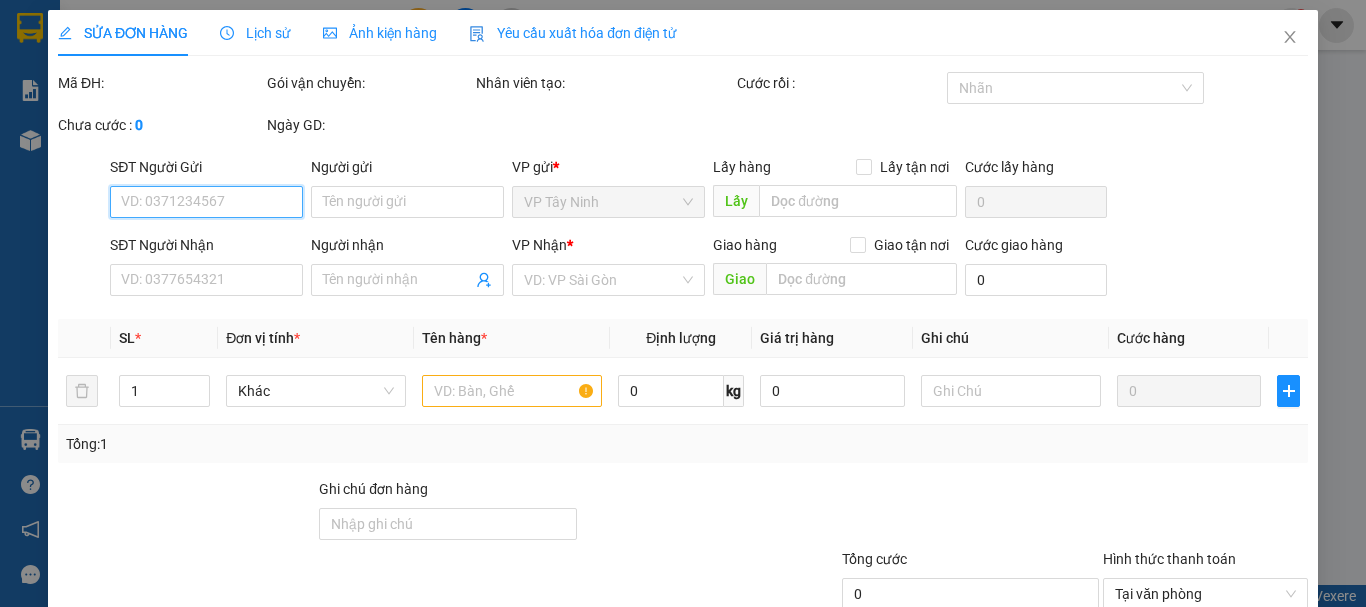 type on "0348635222" 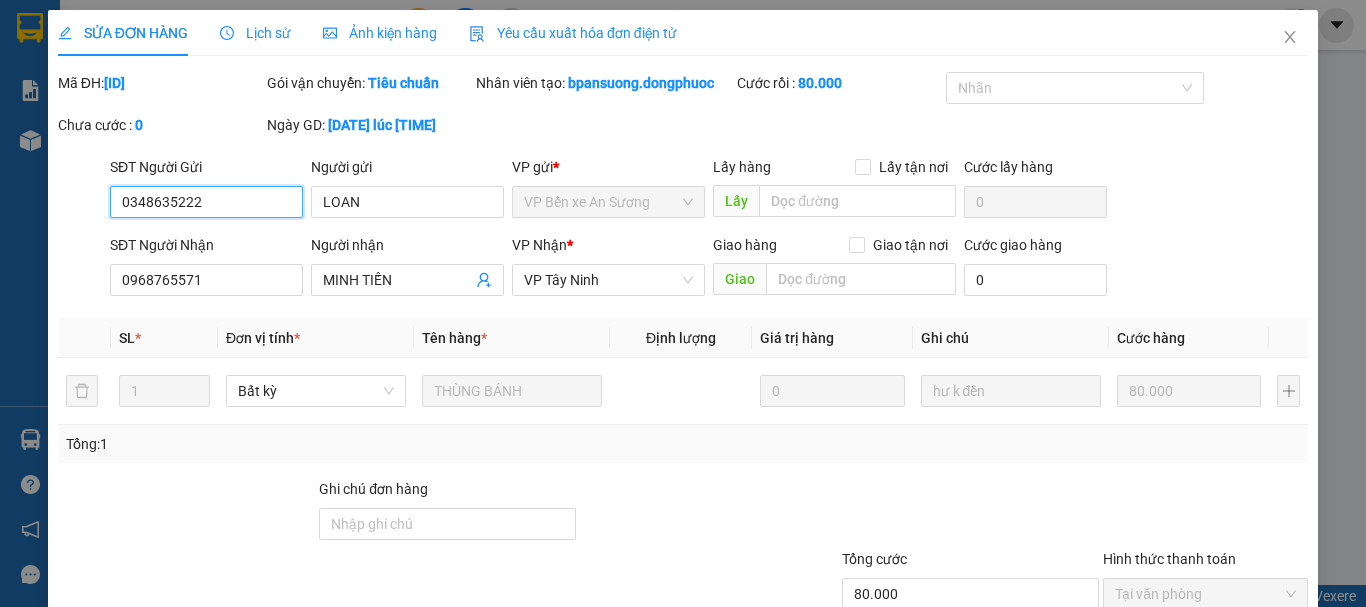 scroll, scrollTop: 137, scrollLeft: 0, axis: vertical 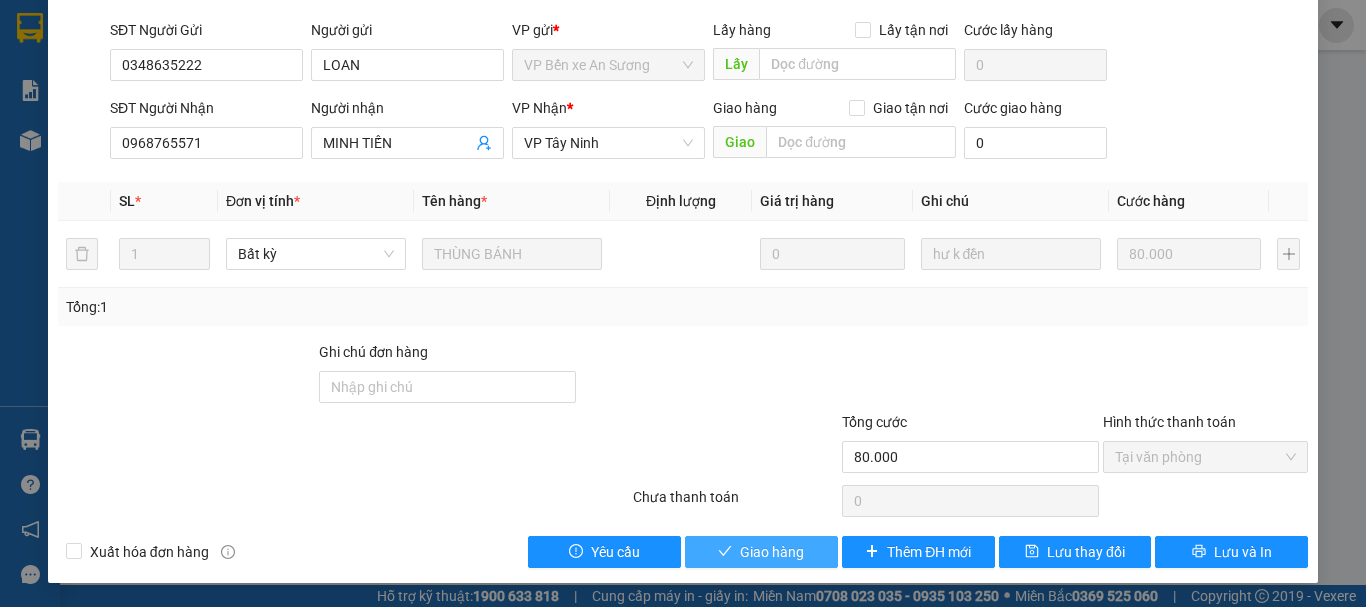click on "SỬA ĐƠN HÀNG Lịch sử Ảnh kiện hàng Yêu cầu xuất hóa đơn điện tử Total Paid Fee 80.000 Total UnPaid Fee 0 Cash Collection Total Fee Mã ĐH: [ID] Gói vận chuyển: Tiêu chuẩn Nhân viên tạo: bpansuong.dongphuoc Cước rồi : 80.000 Nhãn chưa cước : 0 Ngày GD: [DATE] lúc [TIME] SĐT Người Gửi [PHONE] [PHONE] Người gửi LOAN VP gửi * VP Bến xe An Sương Lấy hàng Lấy tận nơi Lấy Cước lấy hàng 0 SĐT Người Nhận [PHONE] Người nhận MINH TIẾN VP Nhận * VP Tây Ninh Giao hàng Giao tận nơi Giao Cước giao hàng 0 SL * Đơn vị tính * Tên hàng * Định lượng Giá trị hàng Ghi chú Cước hàng 1 Bất kỳ THÙNG BÁNH 0 hư k đền 80.000 Tổng: 1 Ghi chú đơn hàng Tổng cước 80.000 Hình thức thanh toán Tại văn phòng Số tiền thu trước 80.000 Chọn HT Thanh Toán Chưa thanh toán 0 Chọn HT Thanh Toán Yêu cầu" at bounding box center (683, 228) 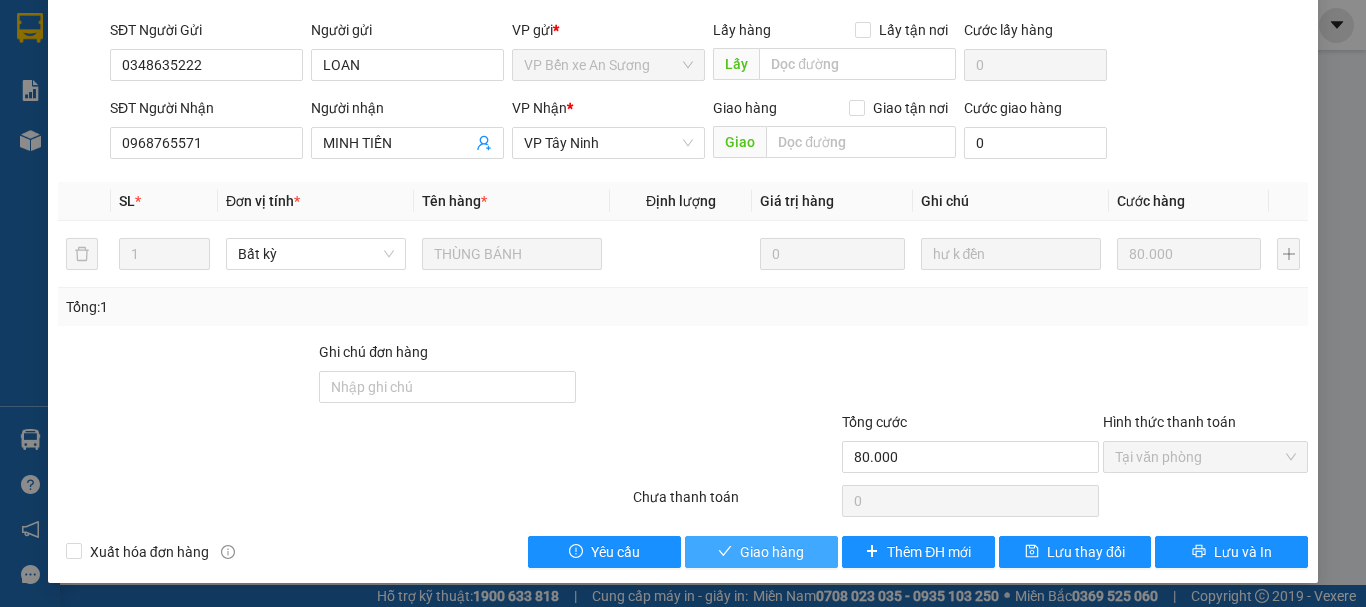 click on "Giao hàng" at bounding box center [772, 552] 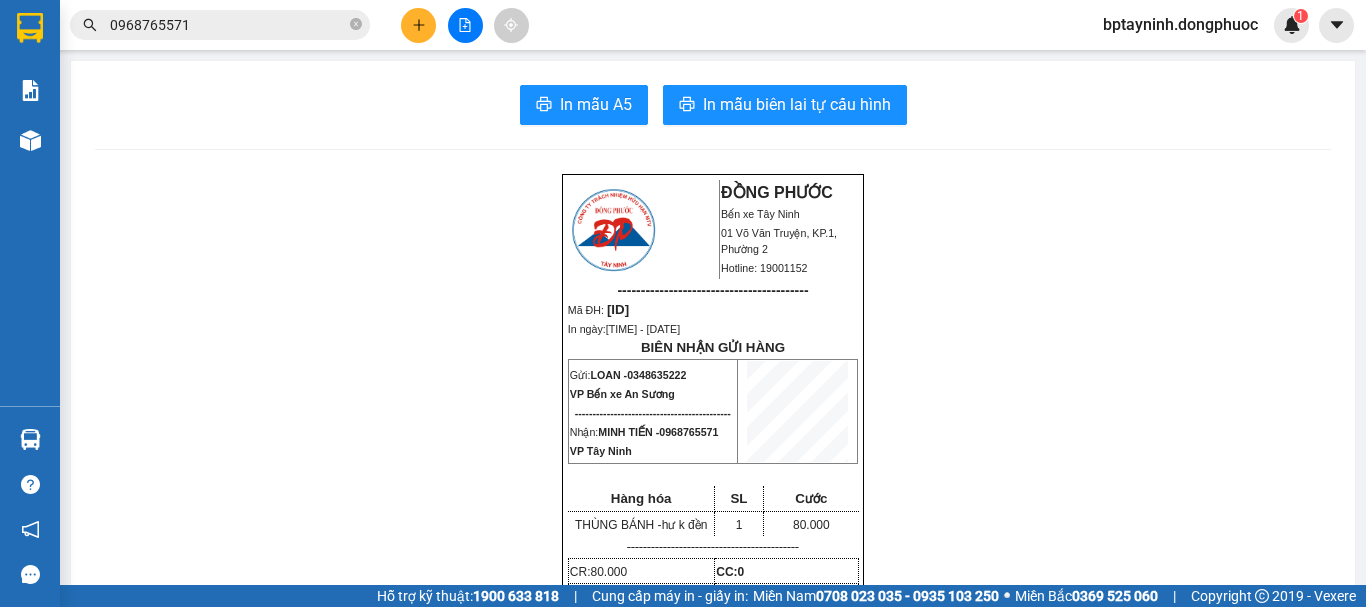 click 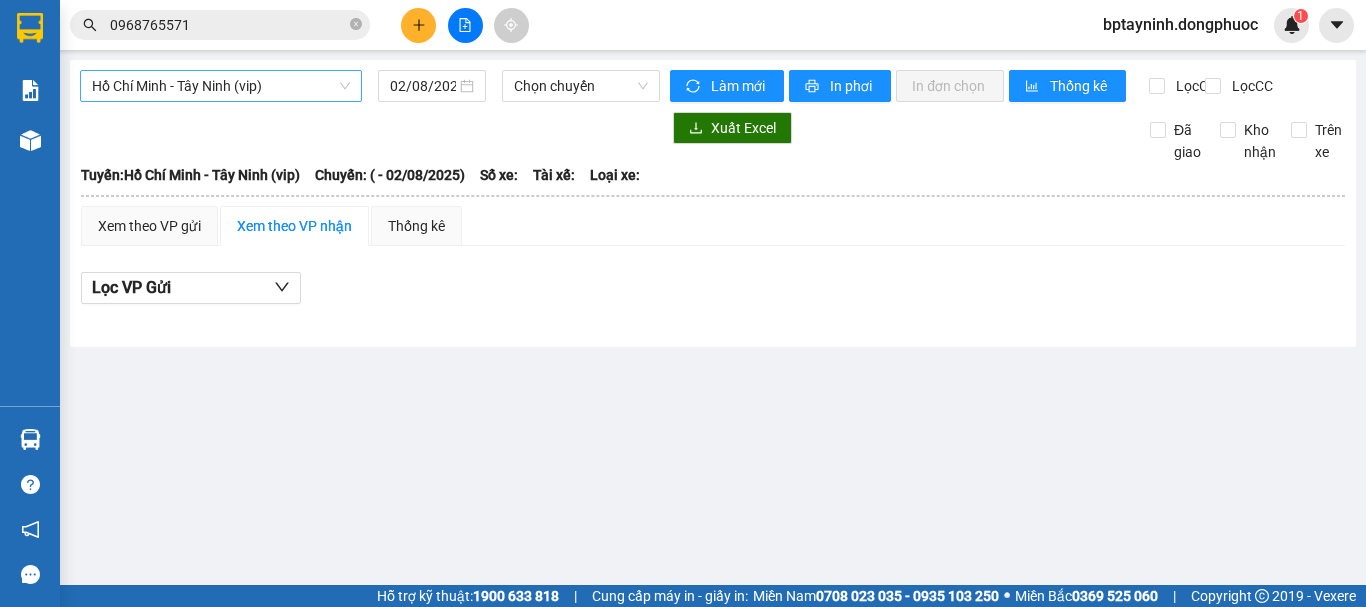 click on "Hồ Chí Minh - Tây Ninh (vip)" at bounding box center (221, 86) 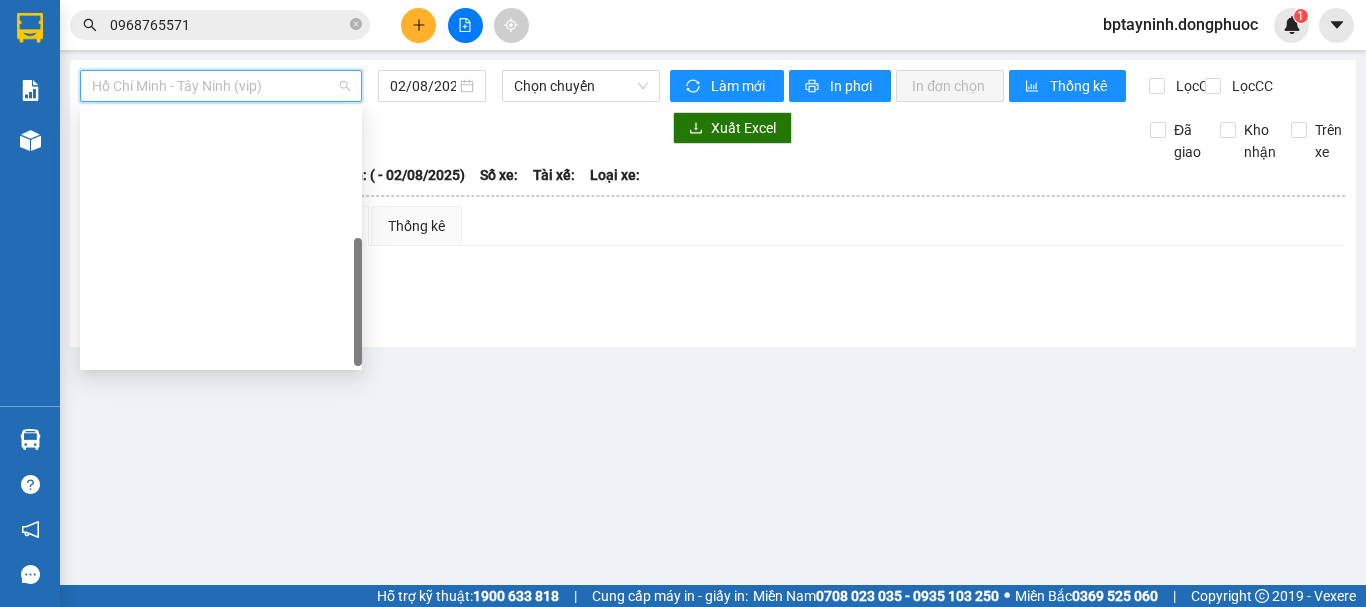 scroll, scrollTop: 288, scrollLeft: 0, axis: vertical 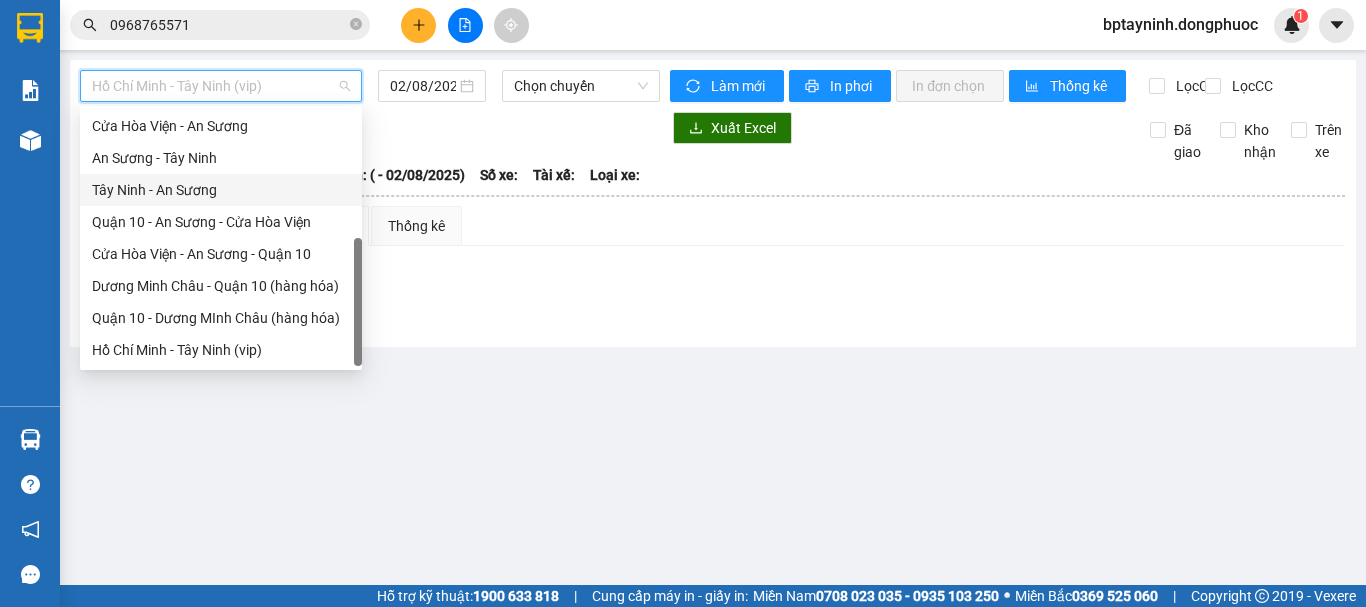 click on "Tây Ninh - An Sương" at bounding box center [221, 190] 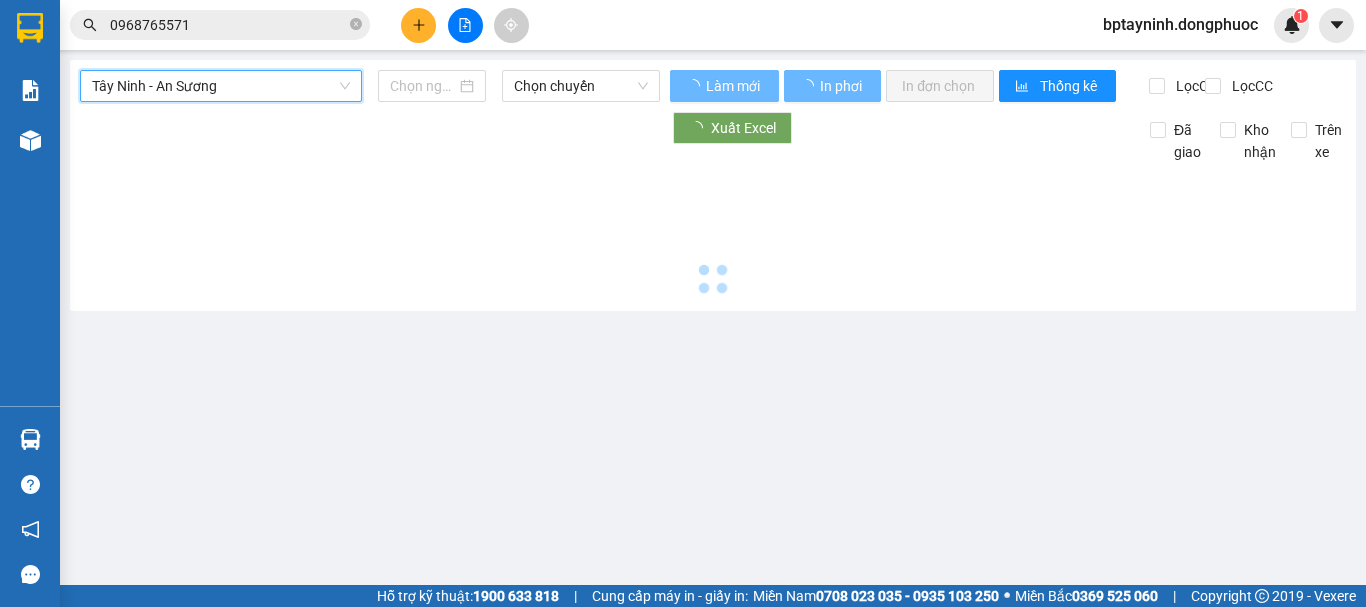type on "02/08/2025" 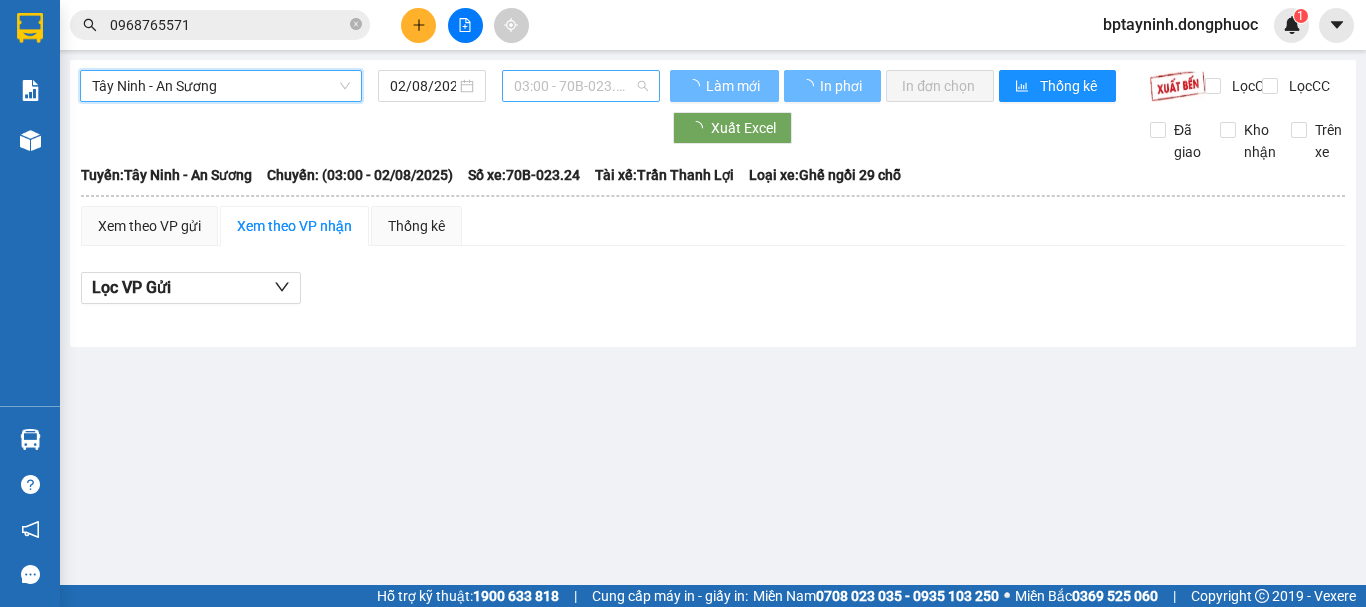 click on "03:00     - 70B-023.24" at bounding box center (581, 86) 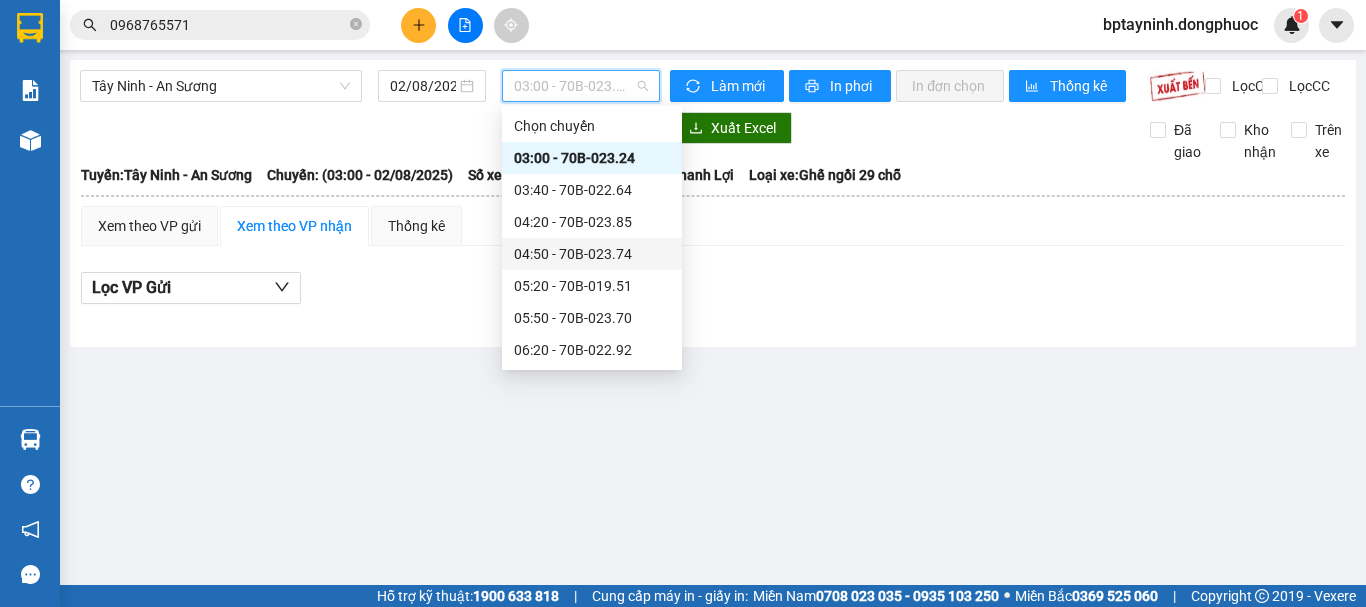 scroll, scrollTop: 667, scrollLeft: 0, axis: vertical 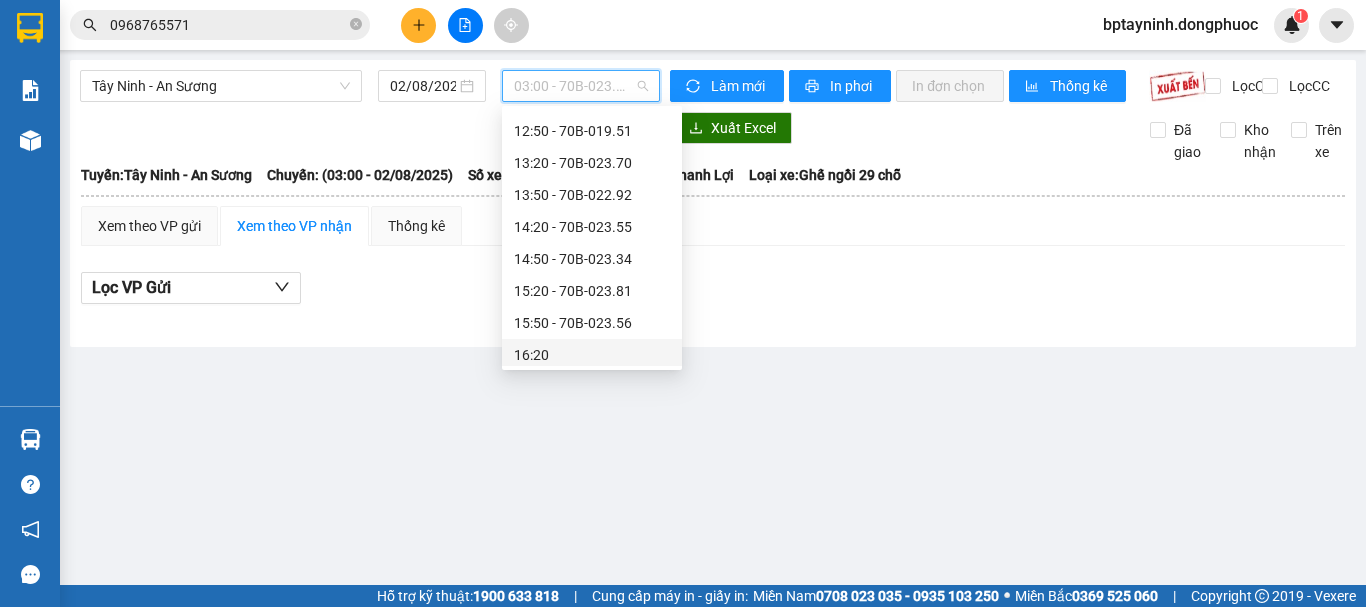 click on "Tây Ninh - An Sương Tây Ninh - An Sương [DATE] Chọn chuyến STT Tên hàng SL ĐVT Loại hàng Ghi chú Tổng SL Tổng cước CR CC Thu hộ Mã GD Số ĐT Người gửi Số ĐT Người nhận 1 HS 1 Khác HKD 1 20.000 20.000 [ID] [PHONE] NINH [PHONE] ĐÀO Tổng cộng 1 20.000 20.000 1 Quay lại Lên hàng" at bounding box center [683, 292] 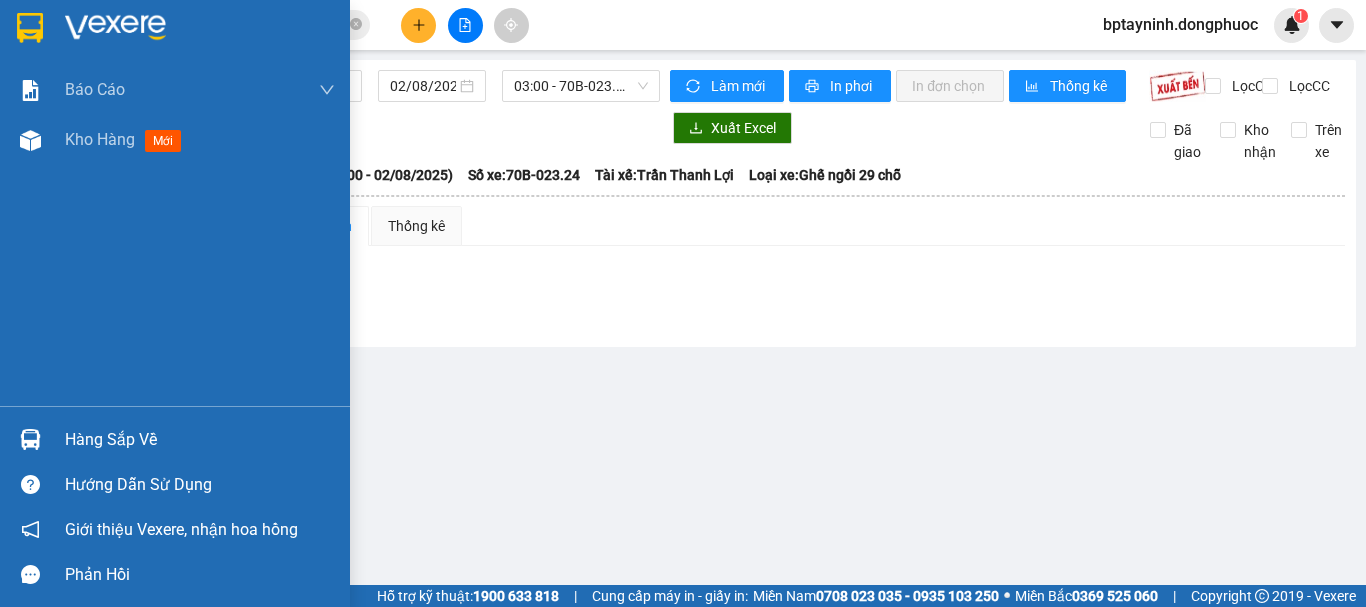 drag, startPoint x: 70, startPoint y: 432, endPoint x: 128, endPoint y: 454, distance: 62.03225 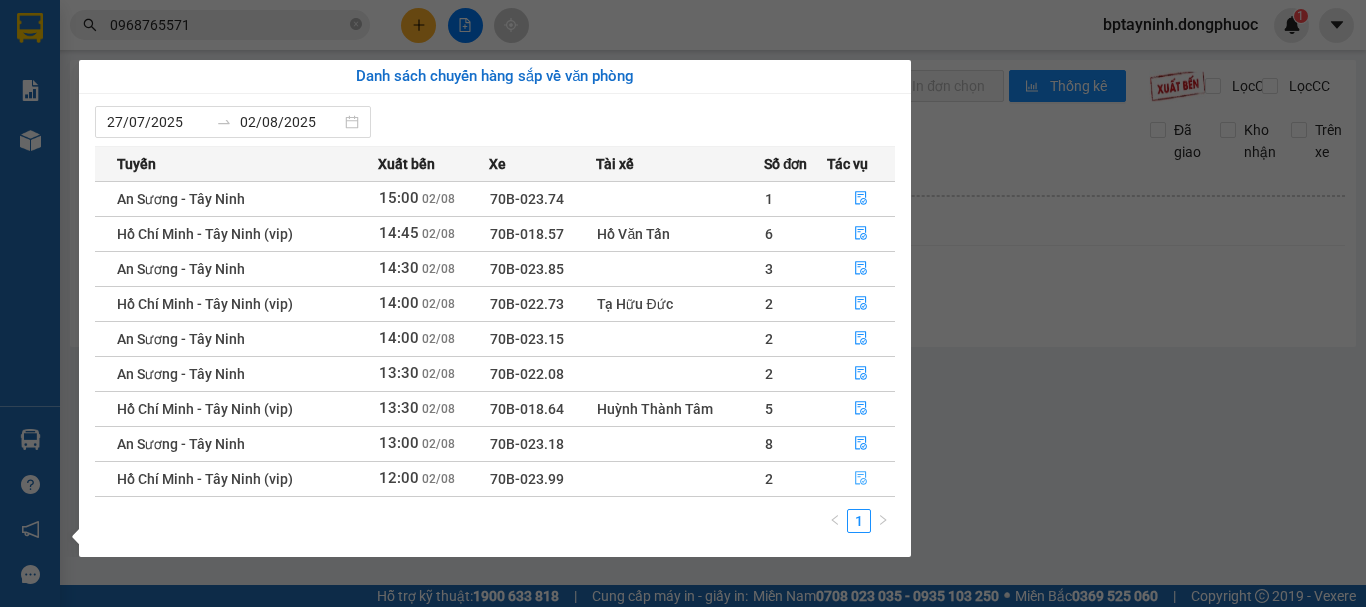 click 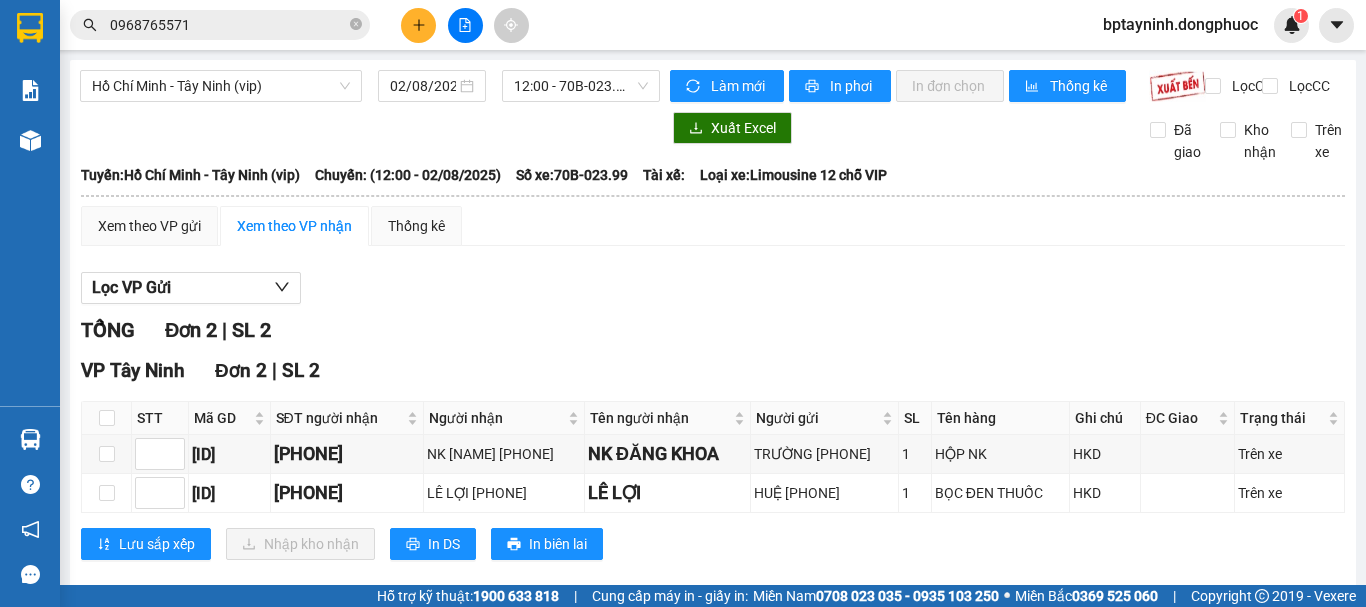 scroll, scrollTop: 48, scrollLeft: 0, axis: vertical 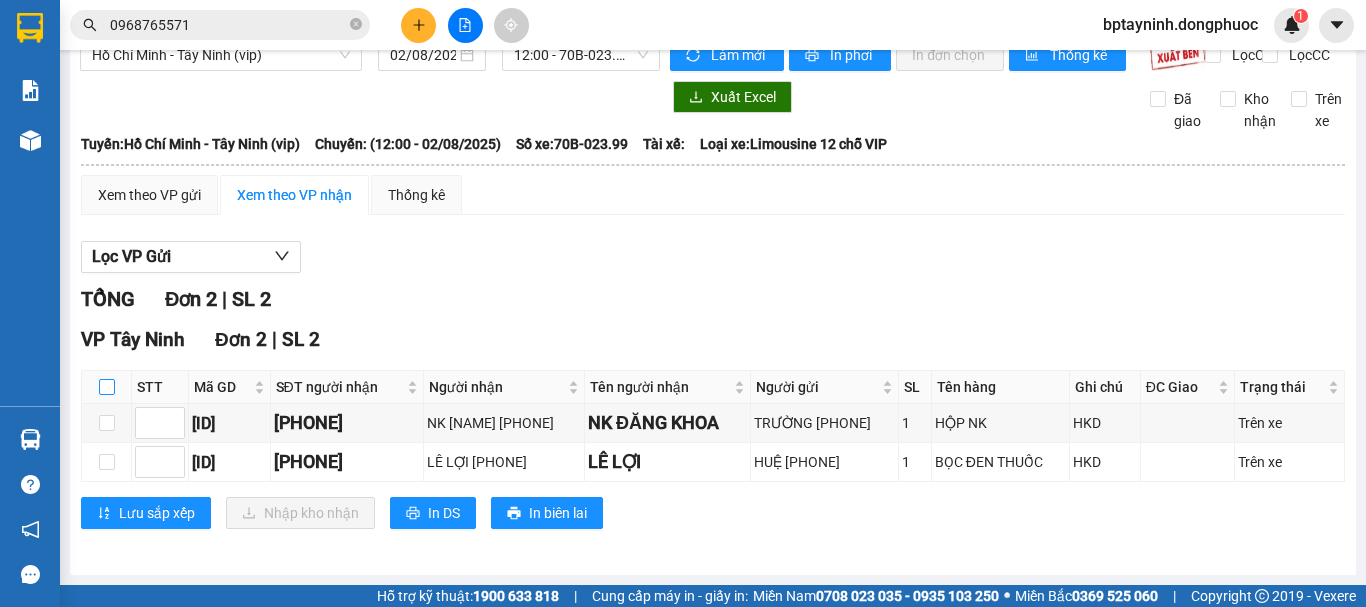 click at bounding box center (107, 387) 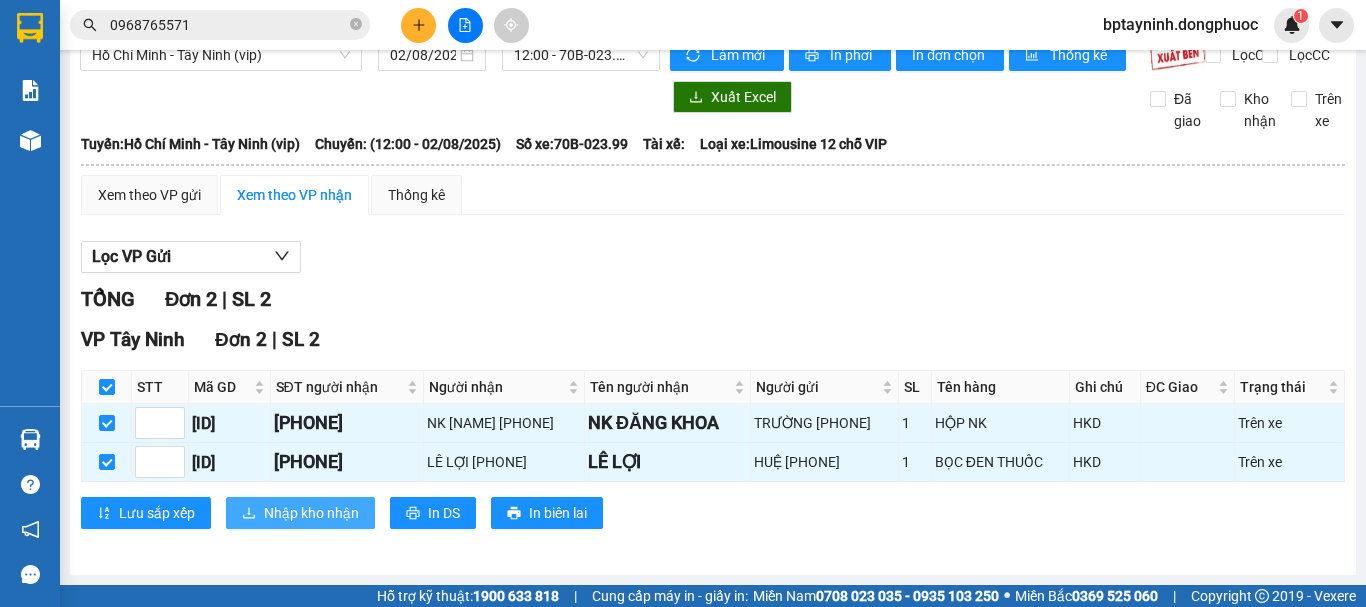 click on "Nhập kho nhận" at bounding box center (311, 513) 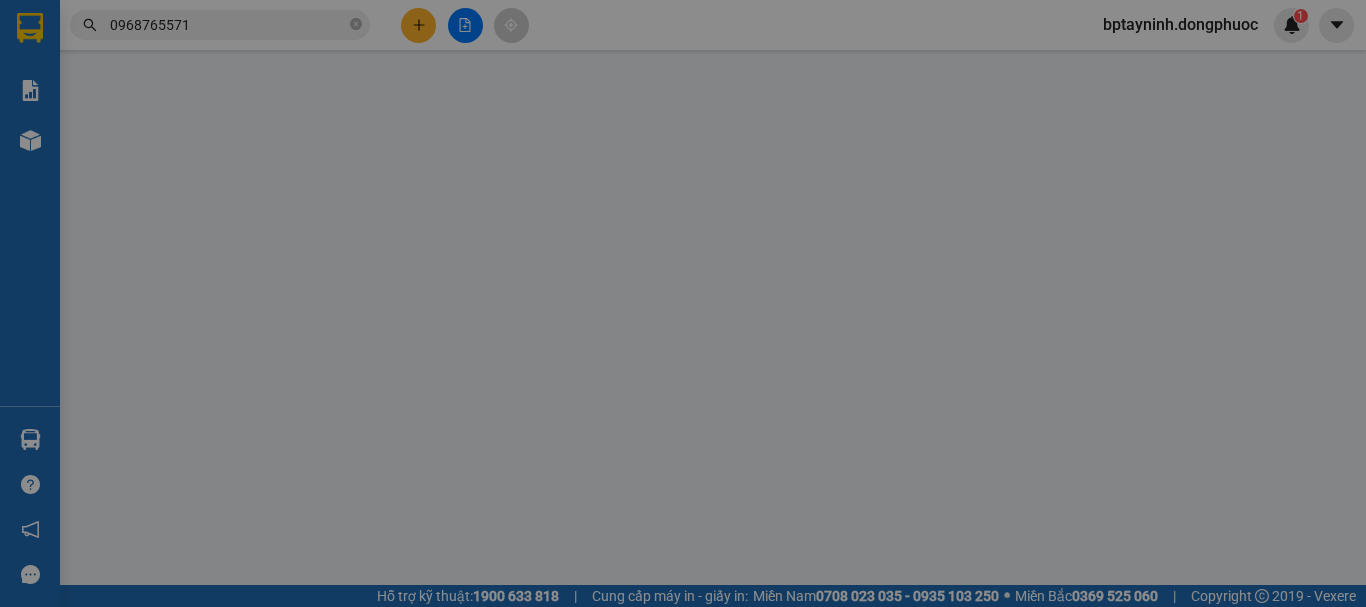 scroll, scrollTop: 0, scrollLeft: 0, axis: both 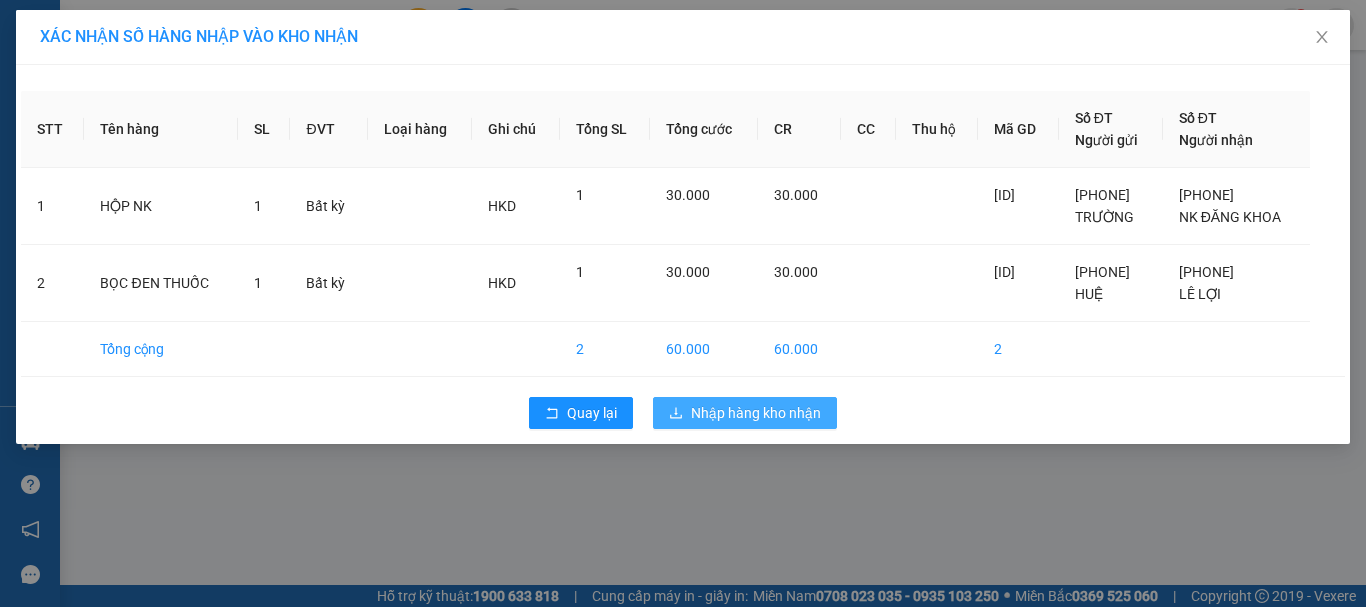 drag, startPoint x: 724, startPoint y: 425, endPoint x: 714, endPoint y: 426, distance: 10.049875 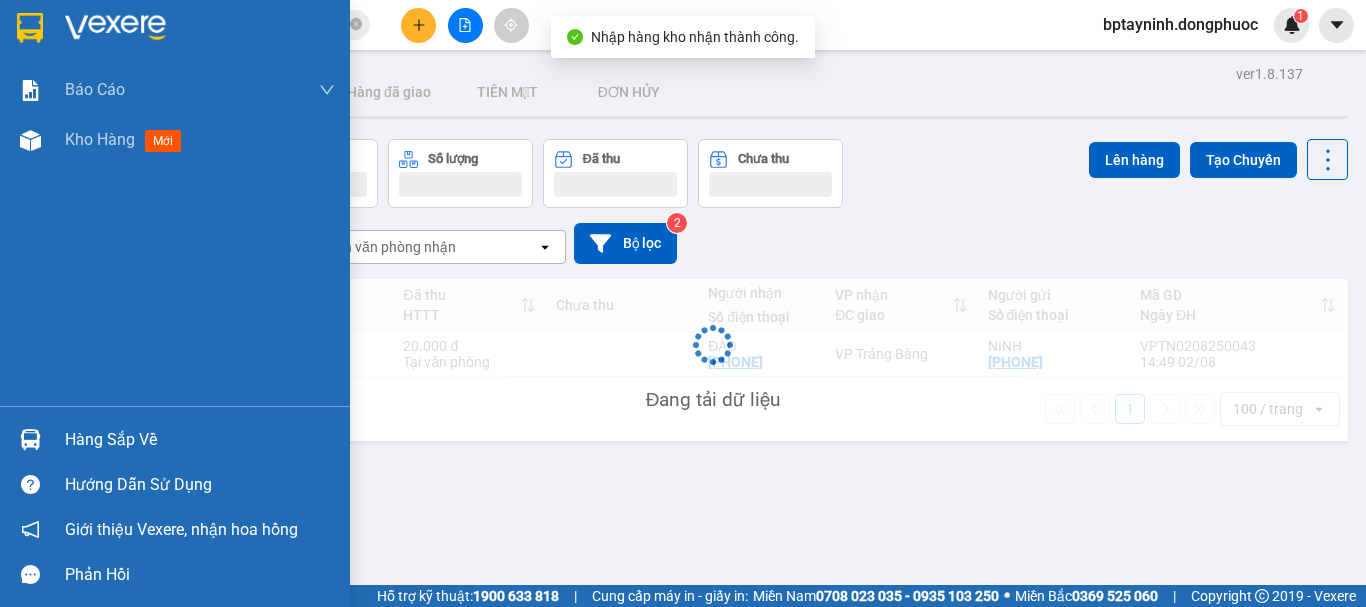 click on "Hàng sắp về" at bounding box center (175, 439) 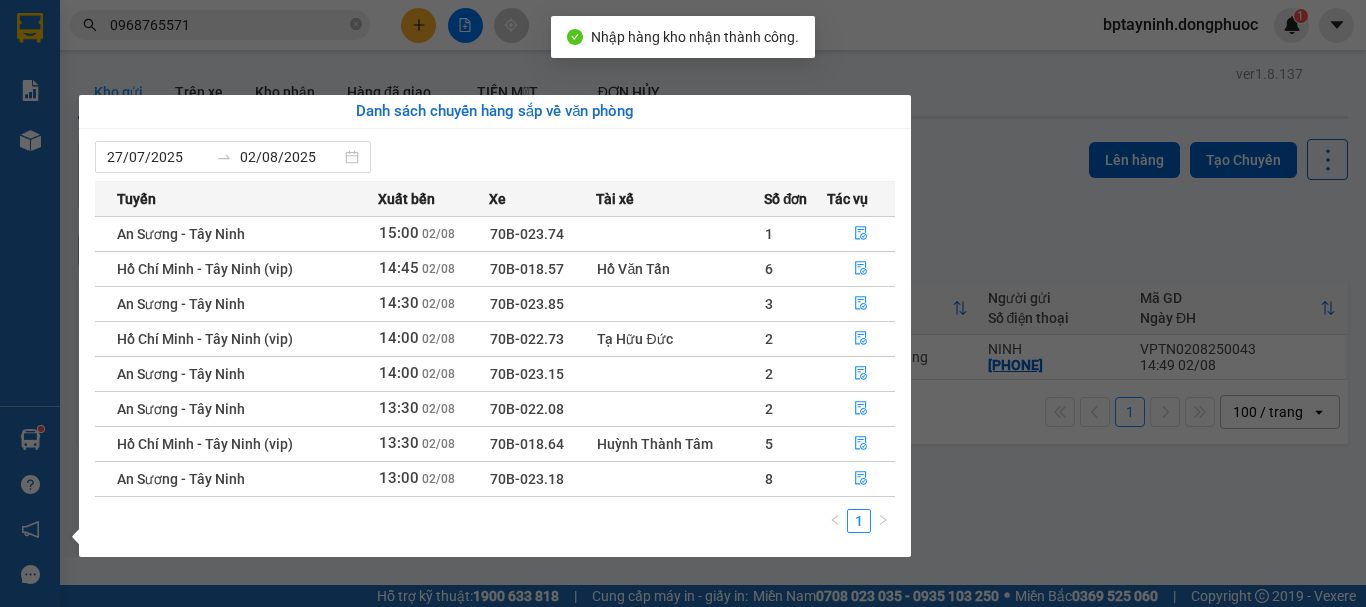 click on "Kết quả tìm kiếm ( 2 ) Bộ lọc Mã ĐH Trạng thái Món hàng Tổng cước Chưa cước Nhãn Người gửi VP Gửi Người nhận VP Nhận [ID] [TIME] - [DATE] VP Nhận 70B-022.64 [TIME] - [DATE] THÙNG BÁNH SL: 1 80.000 [PHONE] LOAN VP Bến xe An Sương [PHONE] MINH TIẾN VP Tây Ninh [ID] [TIME] - [DATE] Đã giao [TIME] - [DATE] THÙNG THỰC PHẨM SL: 1 120.000 [PHONE] LOAN BP. Quận 10 [PHONE] TIẾN VP Tây Ninh 1 [PHONE] bptayninh.dongphuoc 1 Báo cáo Mẫu 1: Báo cáo dòng tiền theo nhân viên Mẫu 1: Báo cáo dòng tiền theo nhân viên (VP) Mẫu 2: Doanh số tạo đơn theo Văn phòng, nhân viên - Trạm Kho hàng mới Hàng sắp về Hướng dẫn sử dụng Giới thiệu Vexere, nhận hoa hồng Phản hồi Phần mềm hỗ trợ bạn tốt chứ? ver 1.8.137 Kho gửi Trên xe Kho nhận Hàng đã giao TIỀN MẶT ĐƠN HỦY Đơn hàng 1 đơn Khối lượng 0 kg Số lượng 1 món Đã thu" at bounding box center (683, 303) 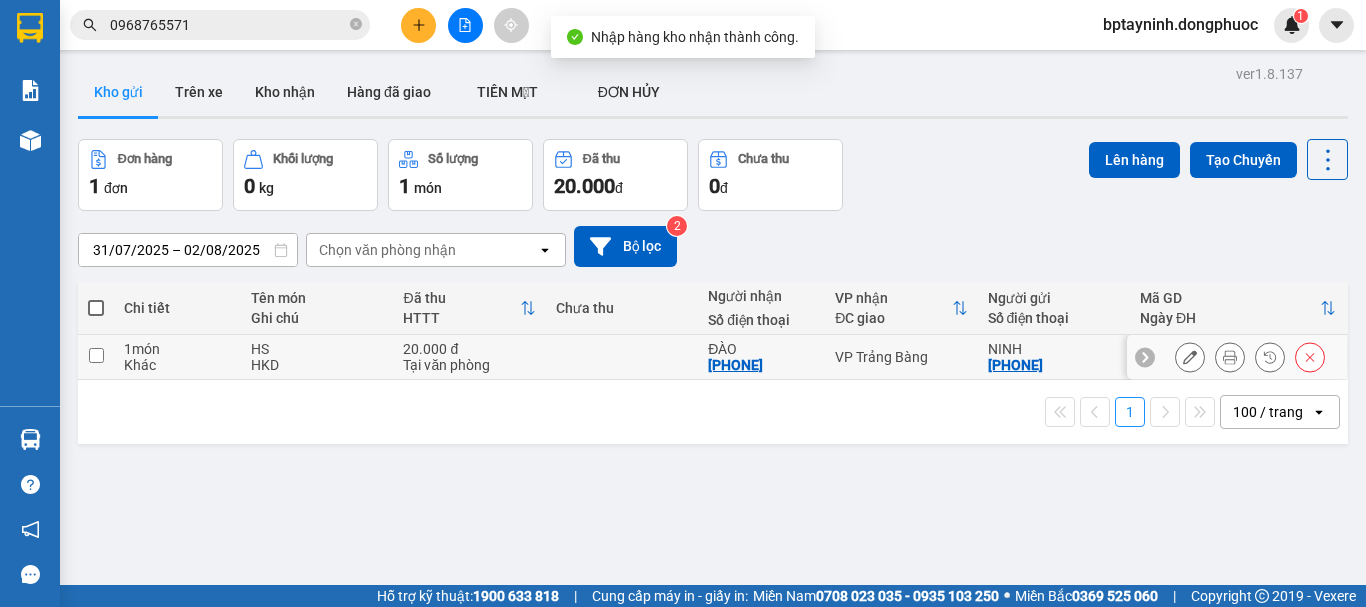 click on "VP Trảng Bàng" at bounding box center [901, 357] 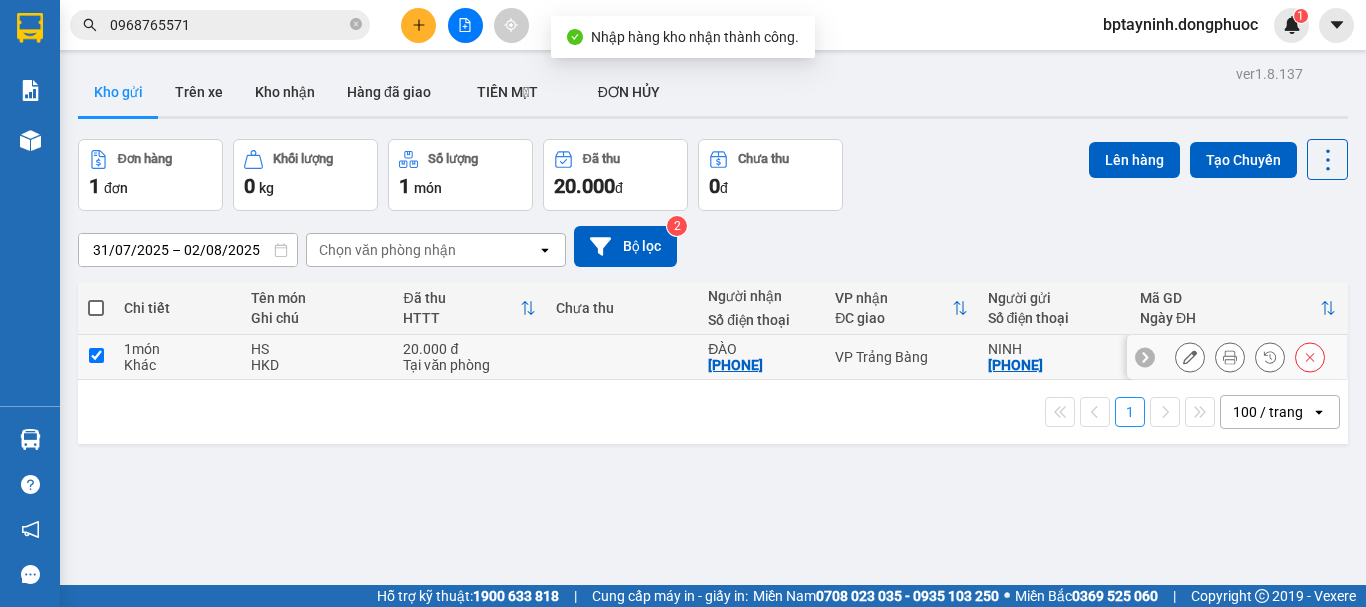 checkbox on "true" 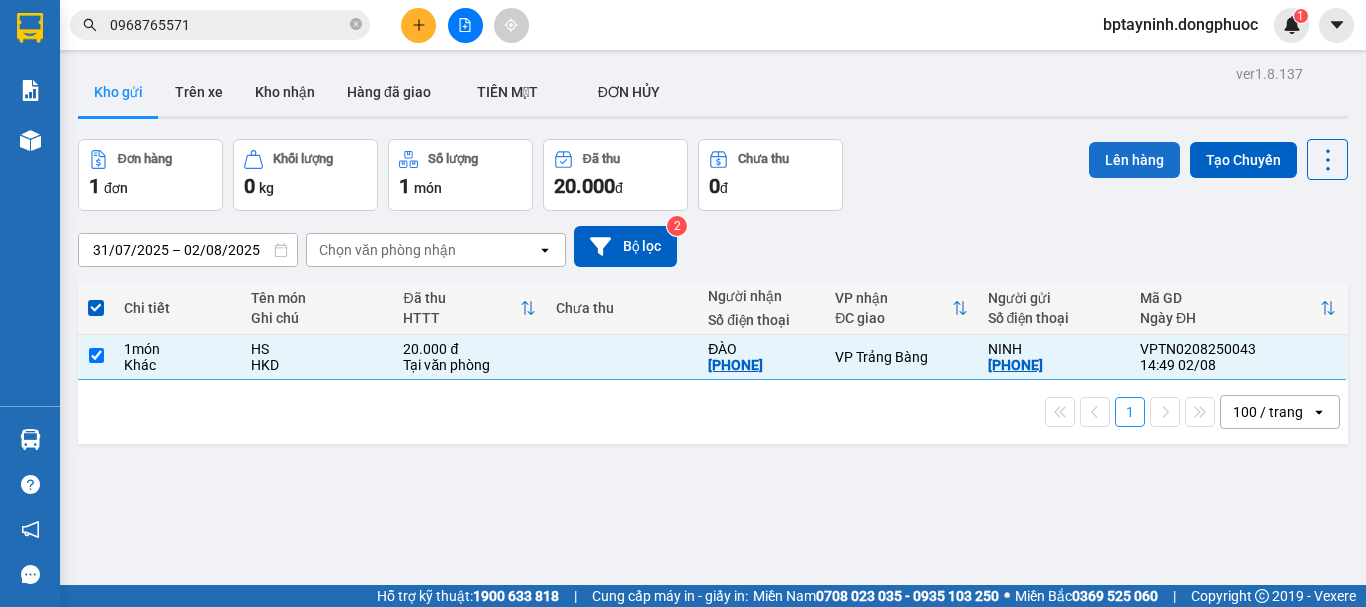 drag, startPoint x: 1165, startPoint y: 115, endPoint x: 1113, endPoint y: 150, distance: 62.681736 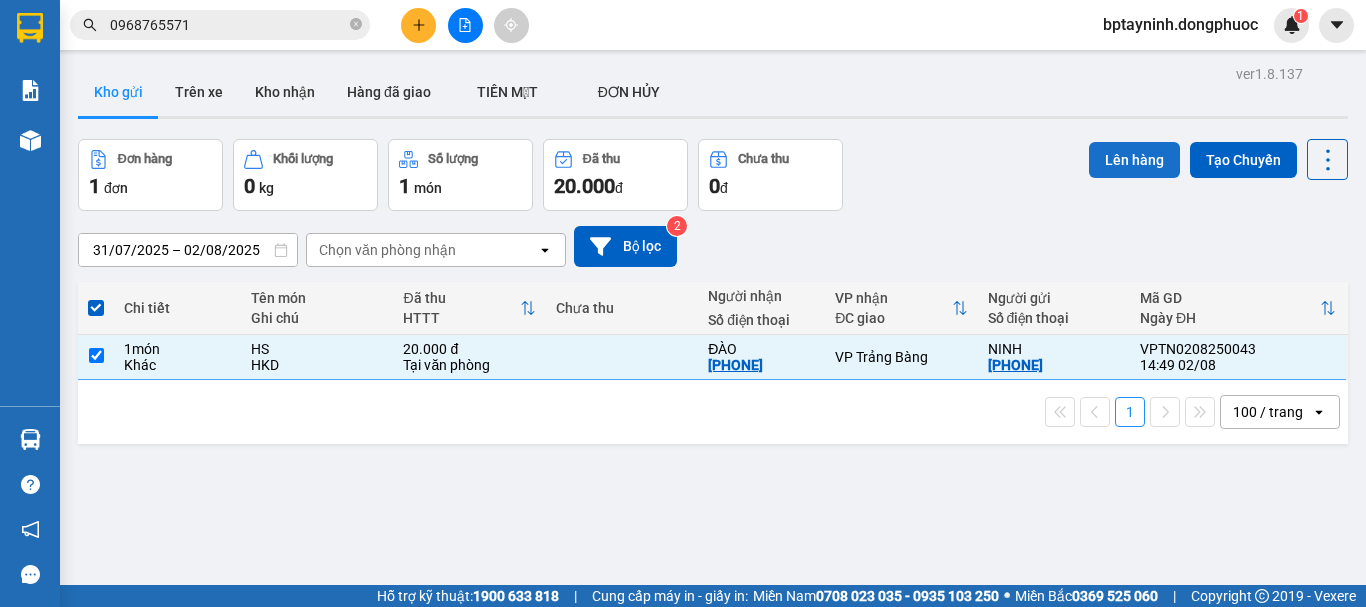 click on "Lên hàng" at bounding box center (1134, 160) 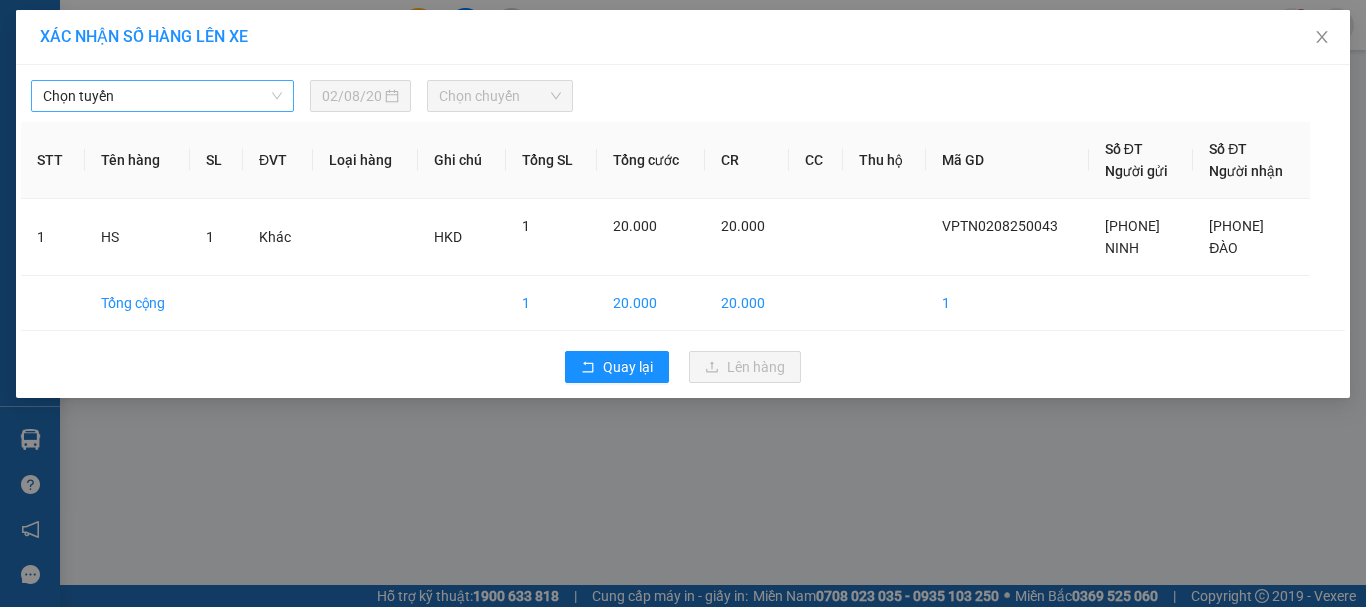 click on "Chọn tuyến" at bounding box center [162, 96] 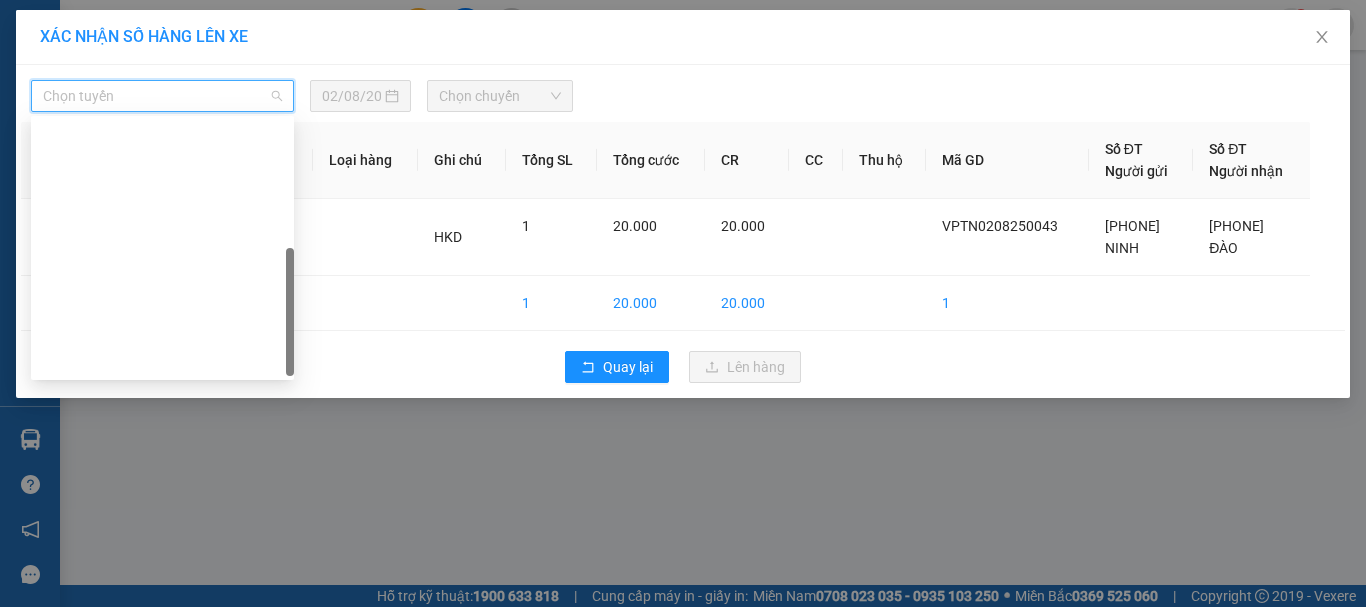 scroll, scrollTop: 288, scrollLeft: 0, axis: vertical 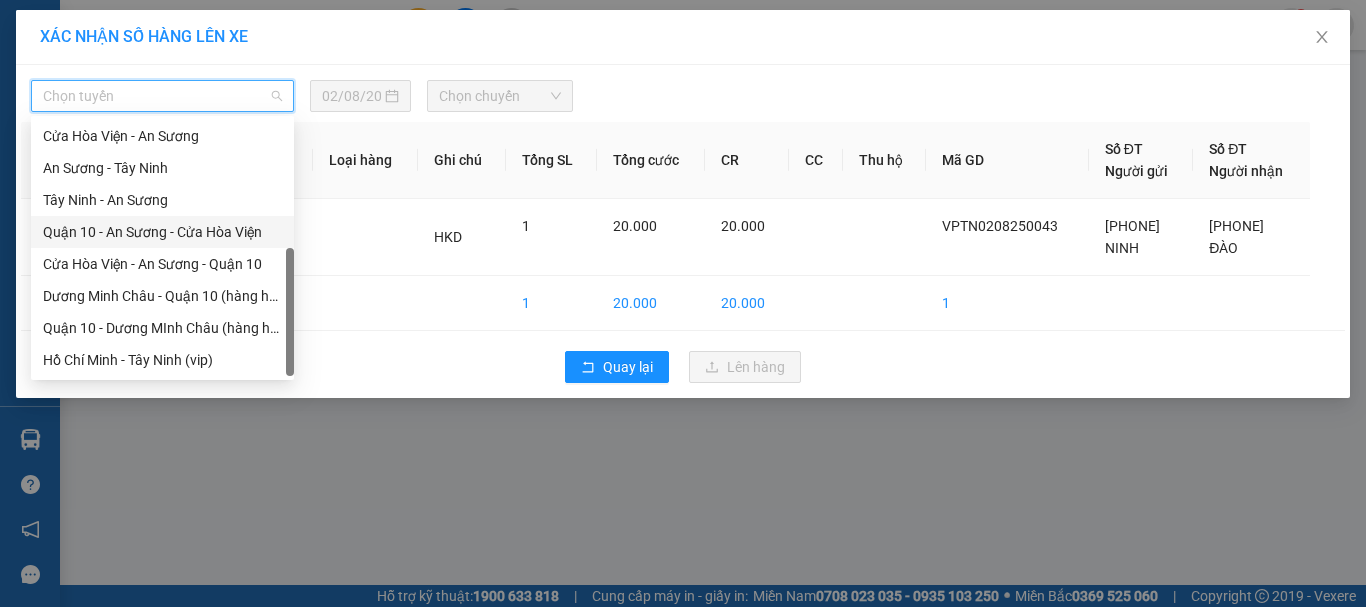 click on "Tây Ninh - An Sương" at bounding box center (162, 200) 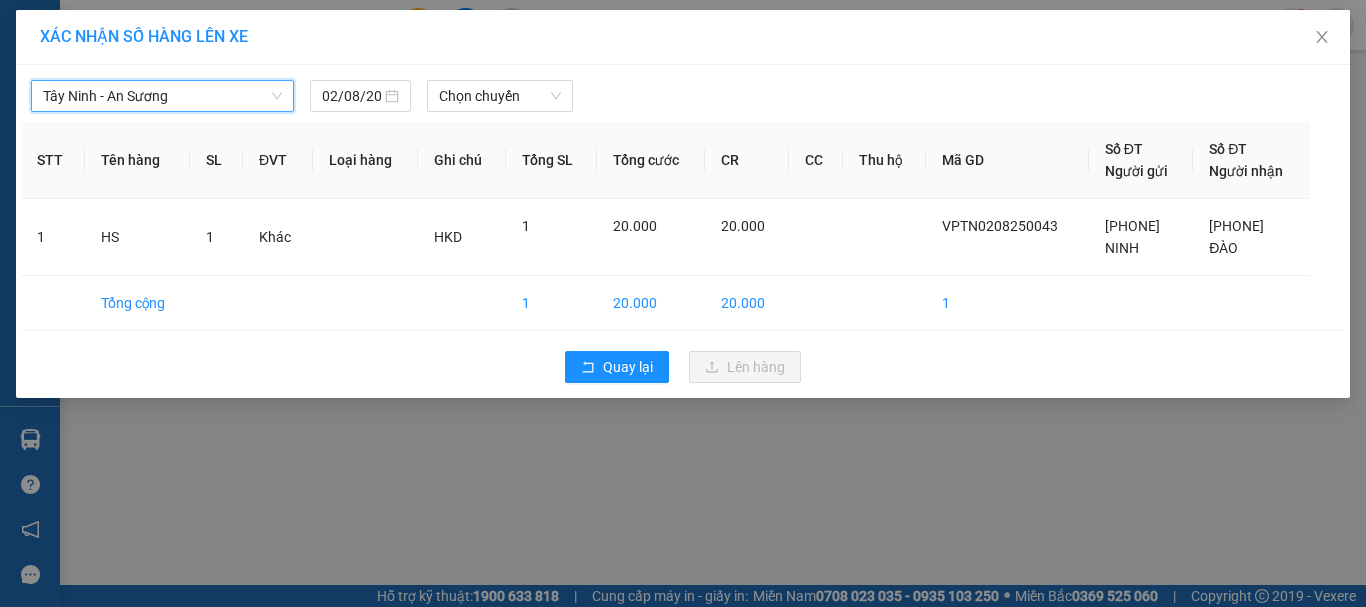 click on "Tây Ninh - An Sương Tây Ninh - An Sương [DATE] Chọn chuyến" at bounding box center (683, 91) 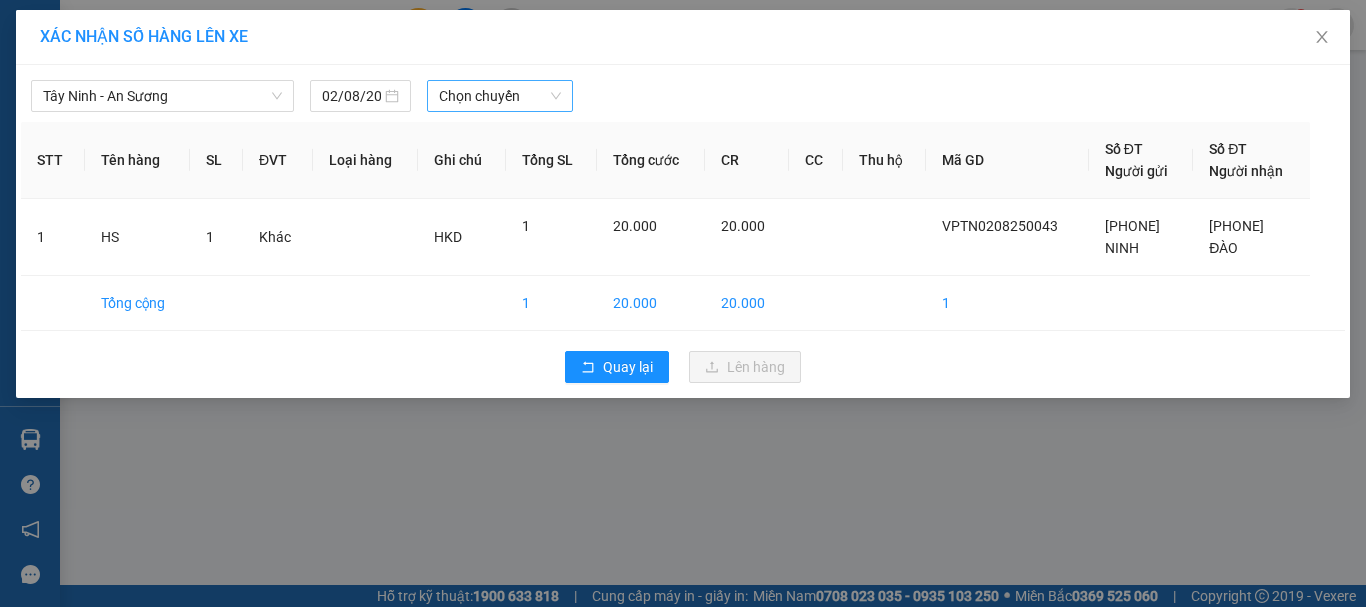 click on "Chọn chuyến" at bounding box center [500, 96] 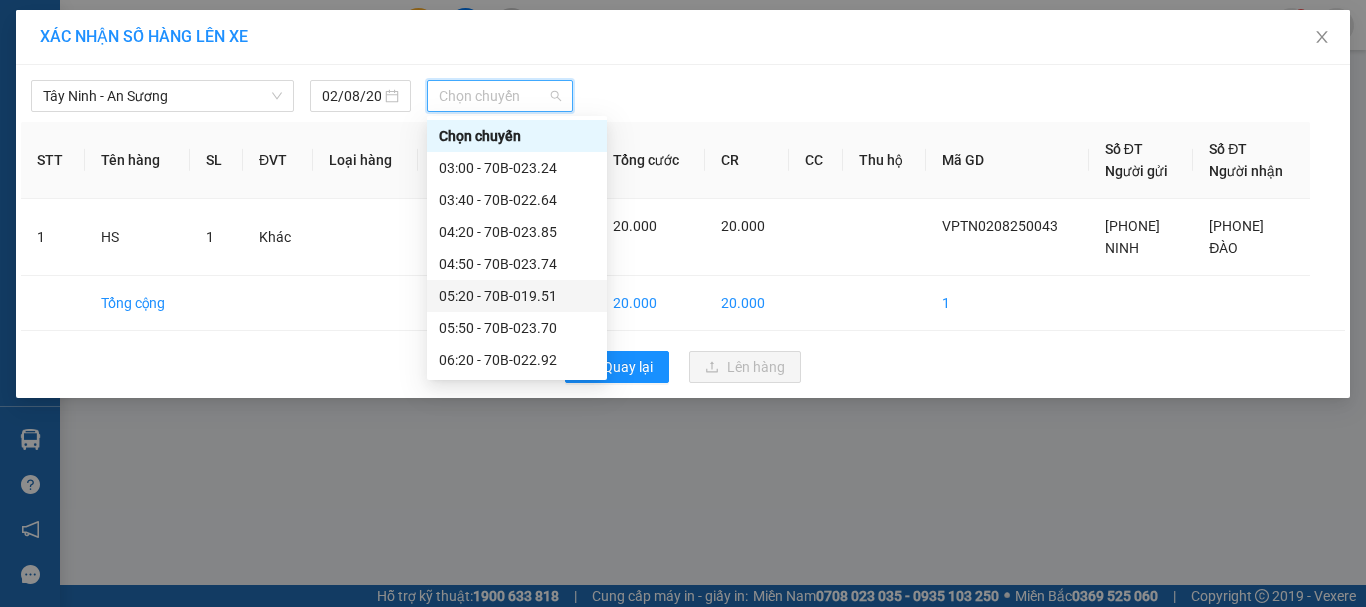 scroll, scrollTop: 768, scrollLeft: 0, axis: vertical 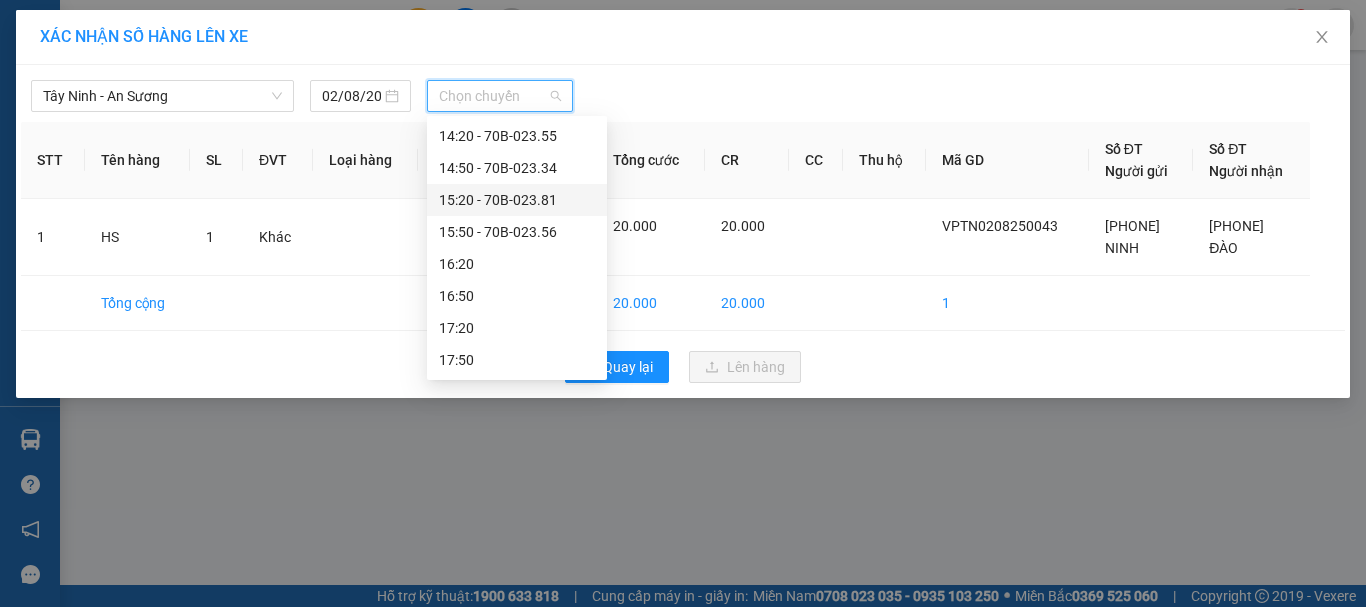 click on "[TIME] - [NUMBER]" at bounding box center (517, 200) 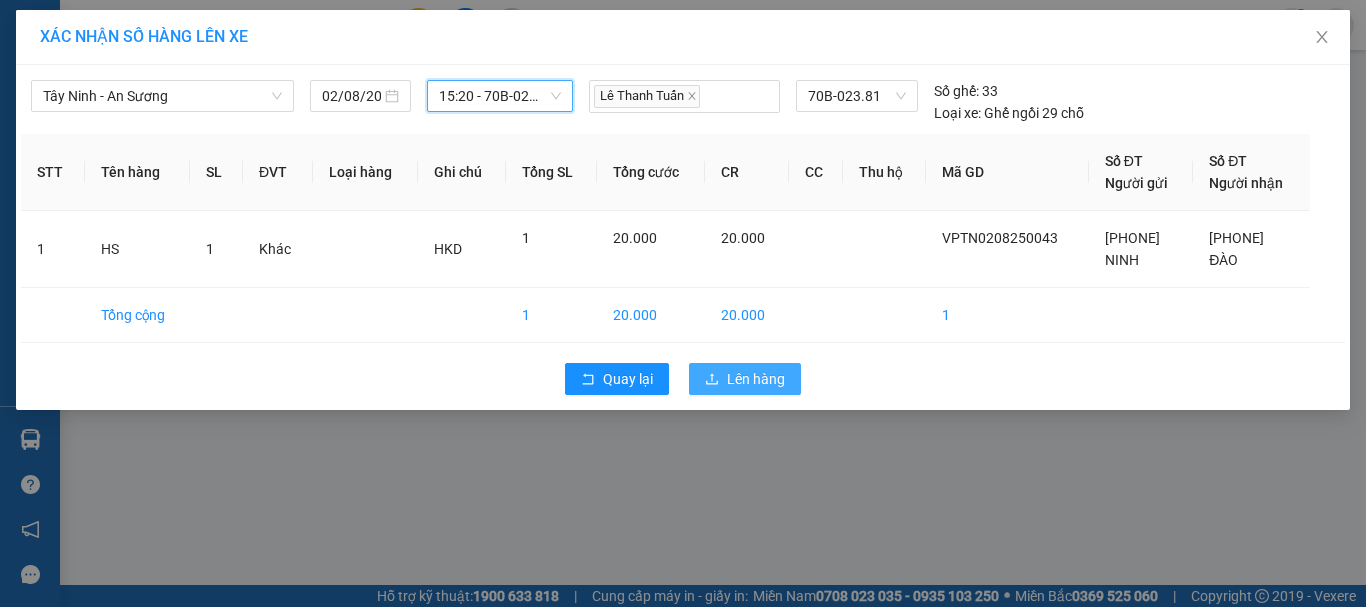 click on "Lên hàng" at bounding box center [756, 379] 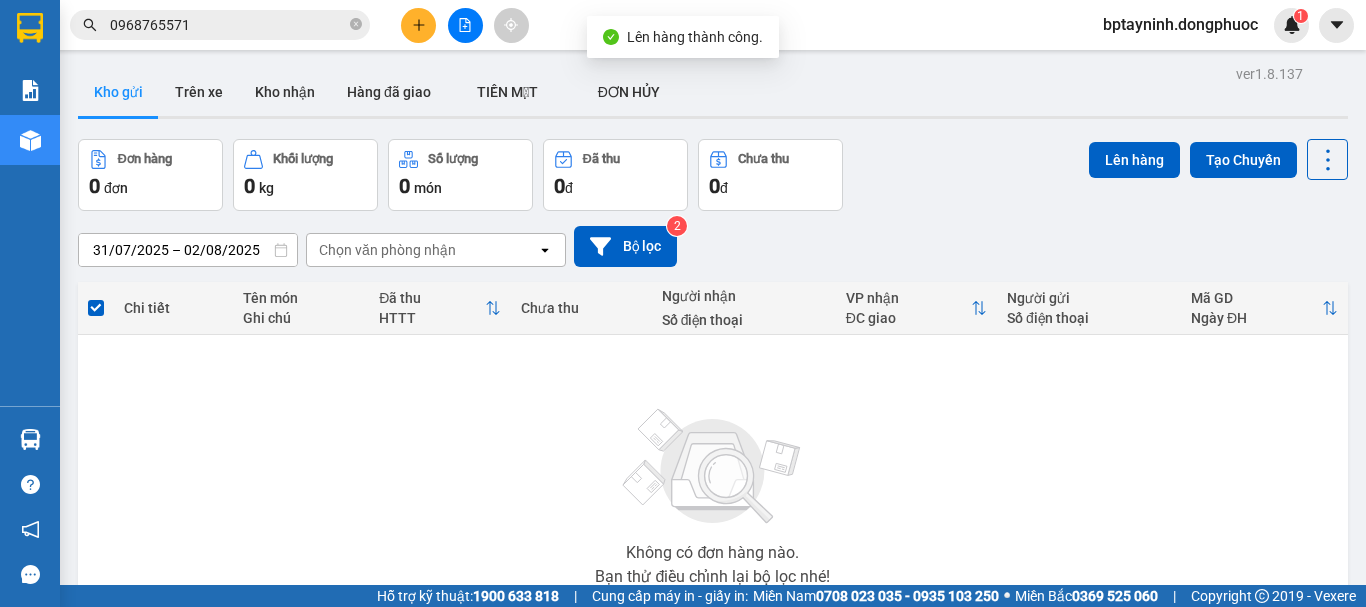 click on "31/07/2025 – 02/08/2025 Press the down arrow key to interact with the calendar and select a date. Press the escape button to close the calendar. Selected date range is from 31/07/2025 to 02/08/2025. Chọn văn phòng nhận open Bộ lọc 2" at bounding box center [713, 246] 